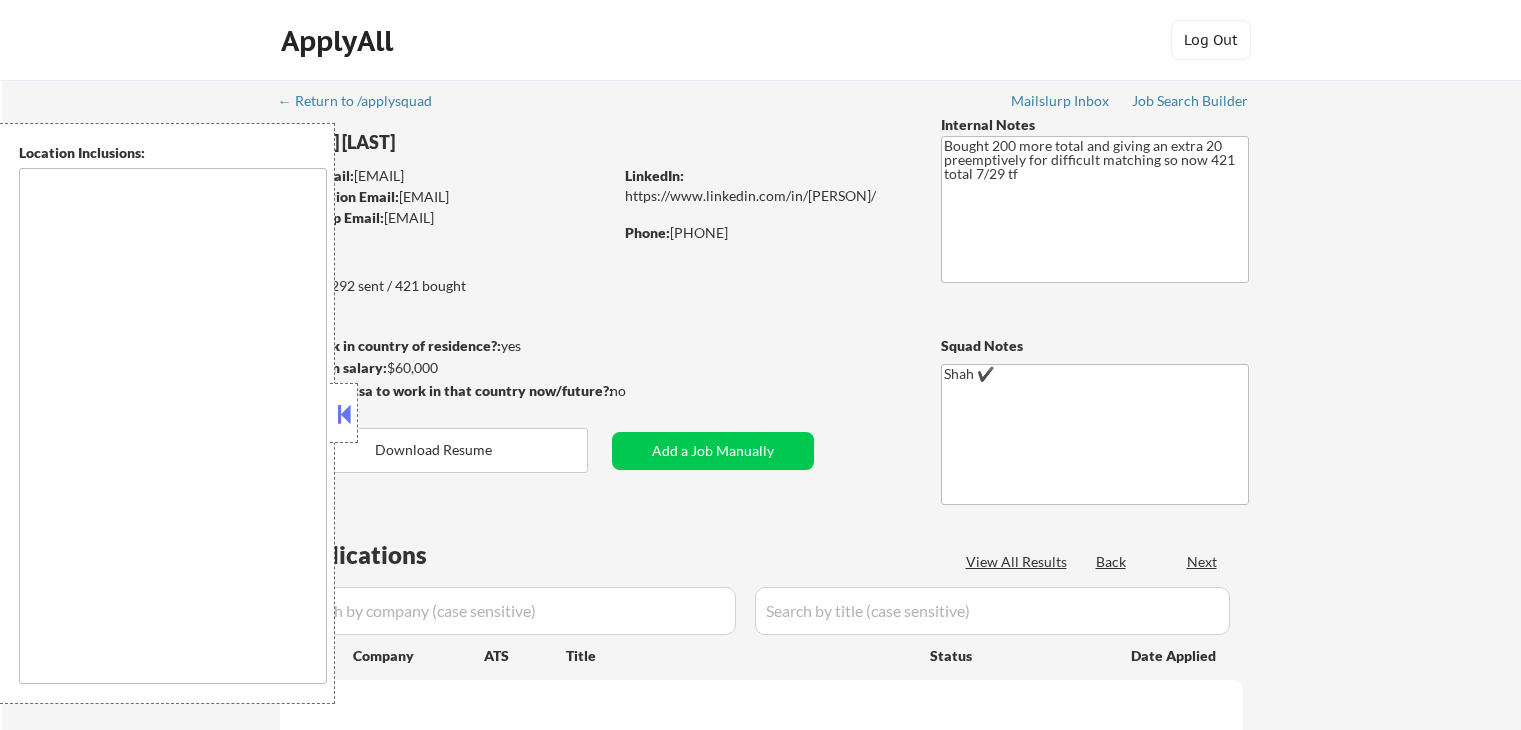 scroll, scrollTop: 0, scrollLeft: 0, axis: both 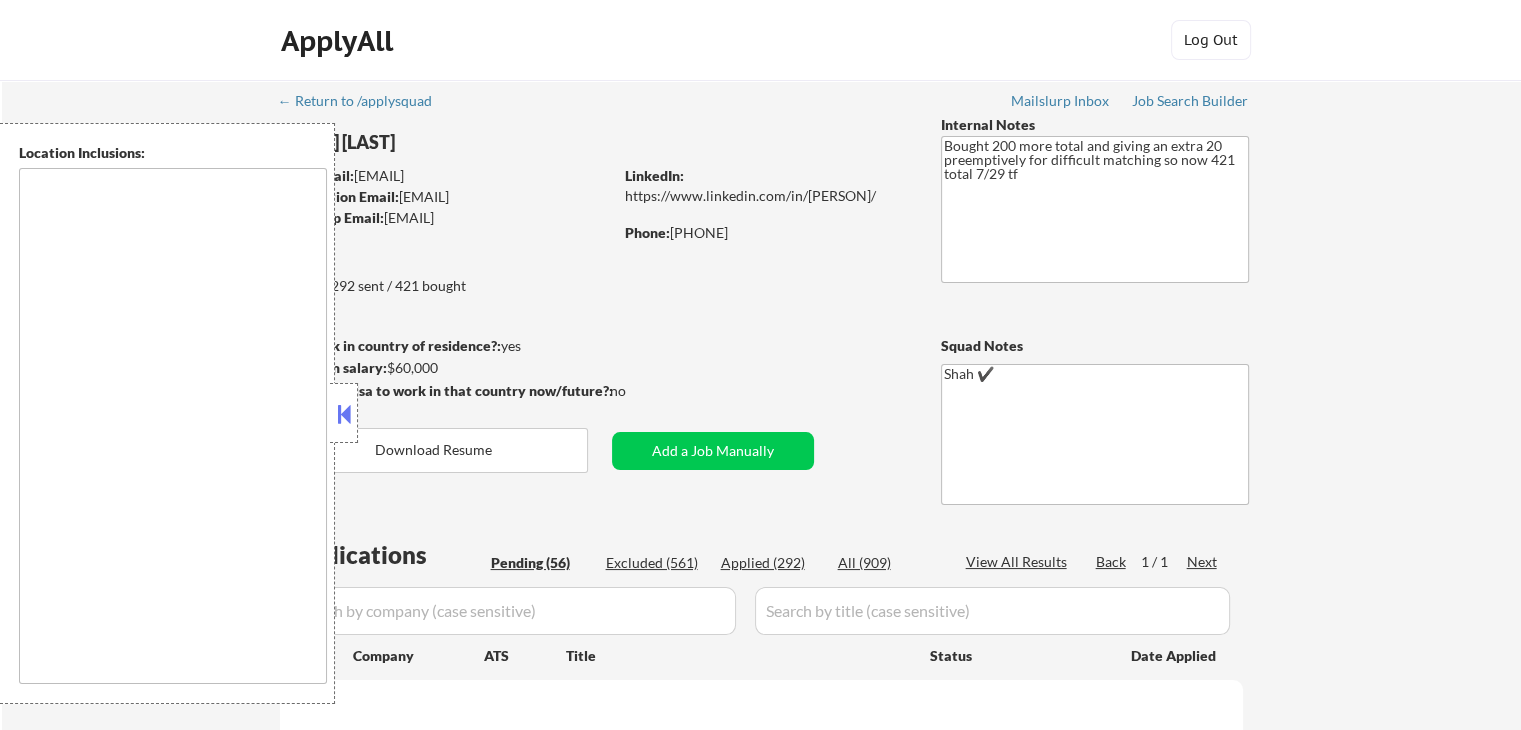 type on "San Francisco, [STATE]   Daly City, [STATE]   South San Francisco, [STATE]   Brisbane, [STATE]   Colma, [STATE]   Pacifica, [STATE]   San Bruno, [STATE]   Millbrae, [STATE]   Burlingame, [STATE]   San Mateo, [STATE]   Foster City, [STATE]   Belmont, [STATE]   Redwood City, [STATE]   San Carlos, [STATE]   Menlo Park, [STATE]   East Palo Alto, [STATE]   Palo Alto, [STATE]   Mountain View, [STATE]   Los Altos, [STATE]   Los Altos Hills, [STATE]   Cupertino, [STATE]   Sunnyvale, [STATE]   Santa Clara, [STATE]   Fremont, [STATE]   Union City, [STATE]   Hayward, [STATE]   San Leandro, [STATE]   Alameda, [STATE]   Oakland, [STATE]   Berkeley, [STATE]   Albany, [STATE]   El Cerrito, [STATE]   Richmond, [STATE]   San Rafael, [STATE]   Larkspur, [STATE]   Corte Madera, [STATE]   Tiburon, [STATE]   Sausalito, [STATE]   Mill Valley, [STATE]   Novato, [STATE]   Walnut Creek, [STATE]   Concord, [STATE]   Pleasant Hill, [STATE]   Lafayette, [STATE]   Orinda, [STATE]   Moraga, [STATE]   Danville, [STATE]   San Ramon, [STATE]   Dublin, [STATE]   Pleasanton, [STATE]   Hercules, [STATE]   Pinole, [STATE]   San Pablo, [STATE]   El Sobrante, [STATE]   Martinez, [STATE]   Pittsburg, [STATE]   Antioch, [STATE]   Brentwood, [STATE]   Livermore, [STATE]   Alamo, [STATE]   Castro Valley, [STATE]   Newark, [STATE]   Milpitas, [STATE]   San J..." 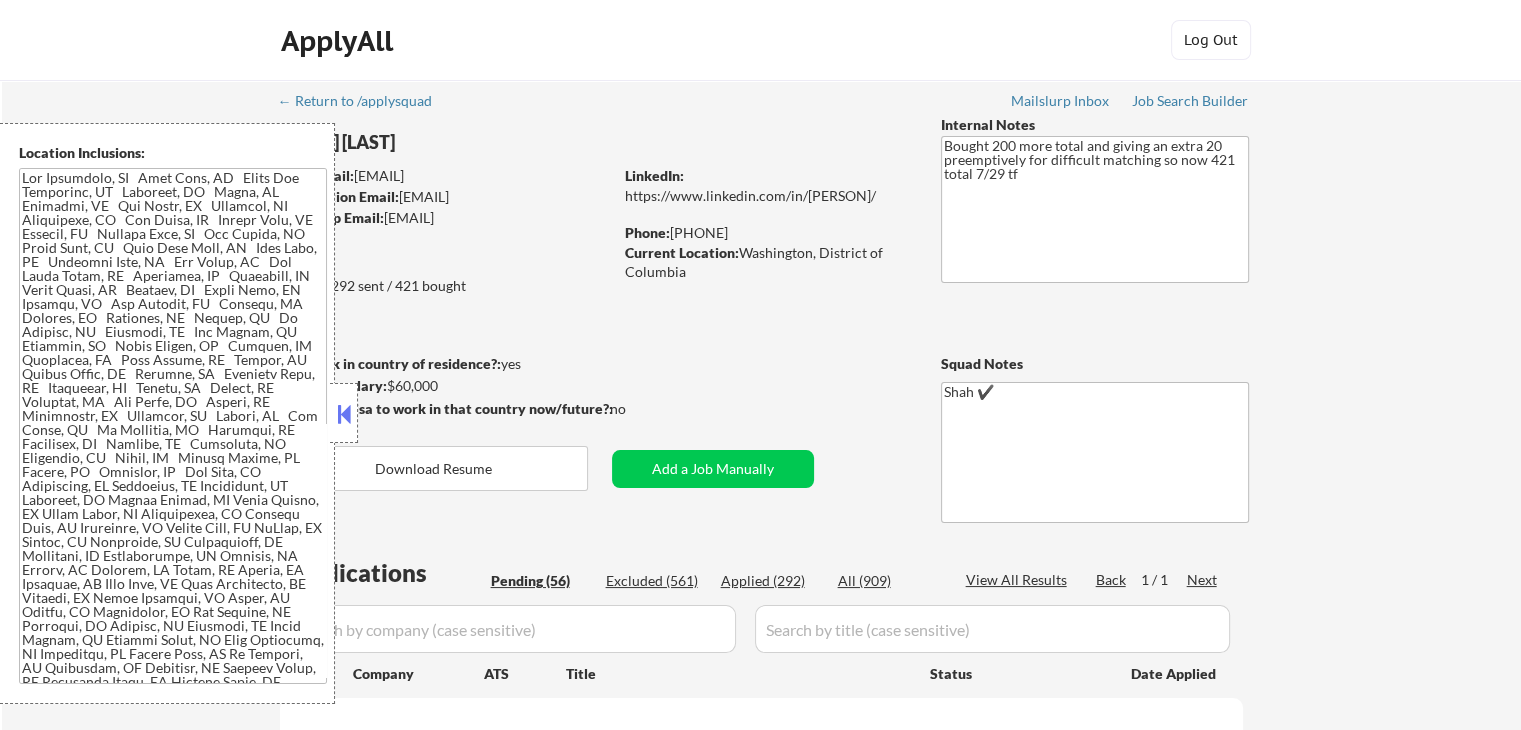 select on ""pending"" 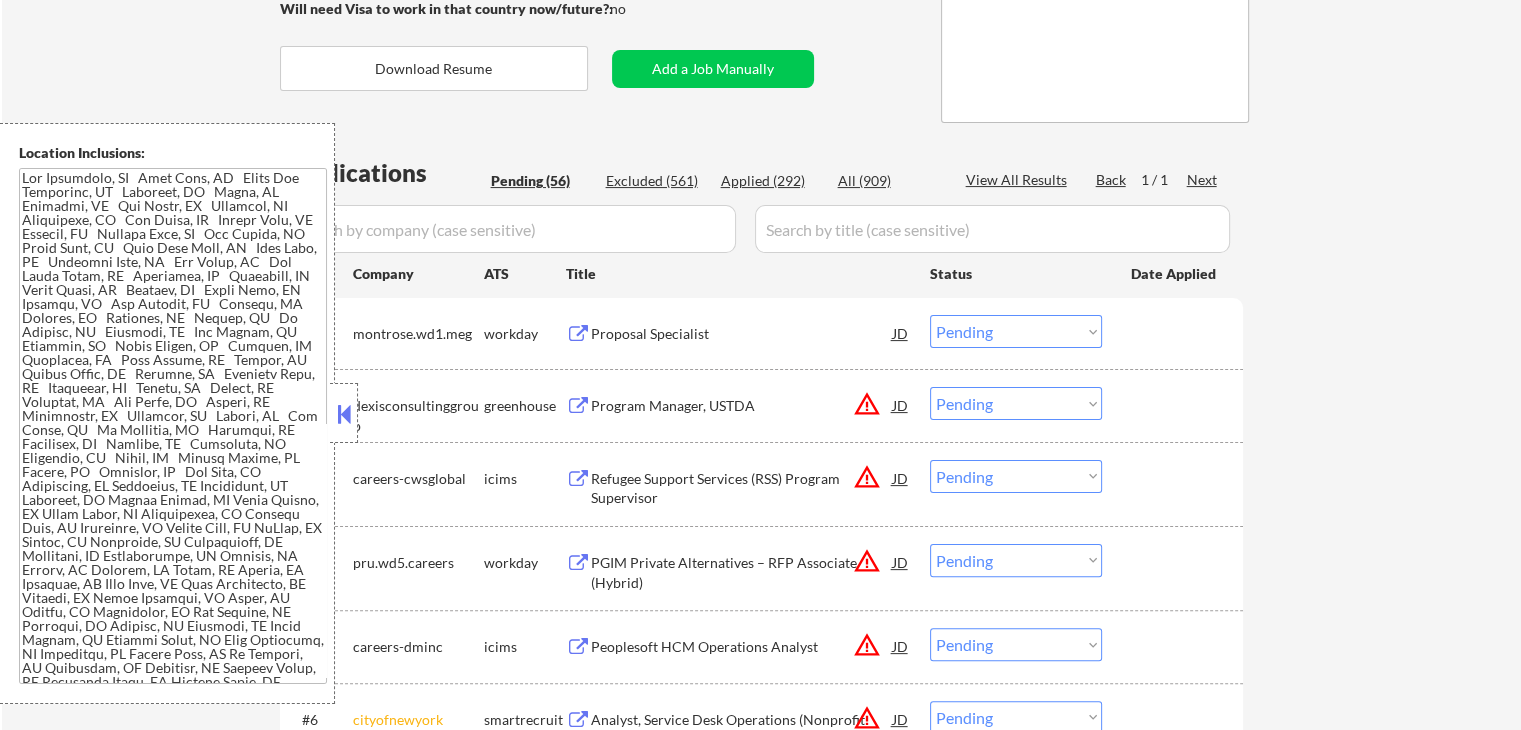 scroll, scrollTop: 0, scrollLeft: 0, axis: both 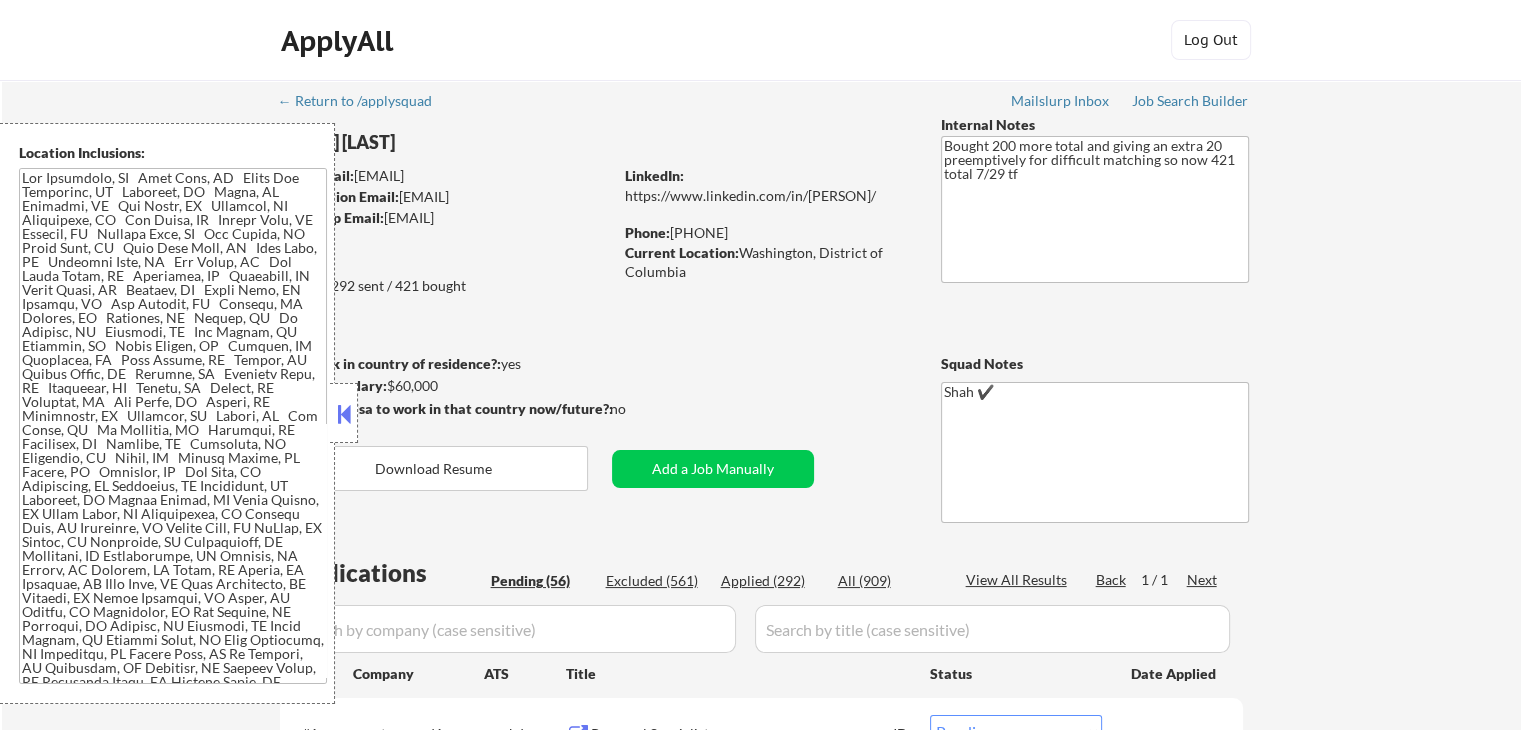 click at bounding box center (344, 414) 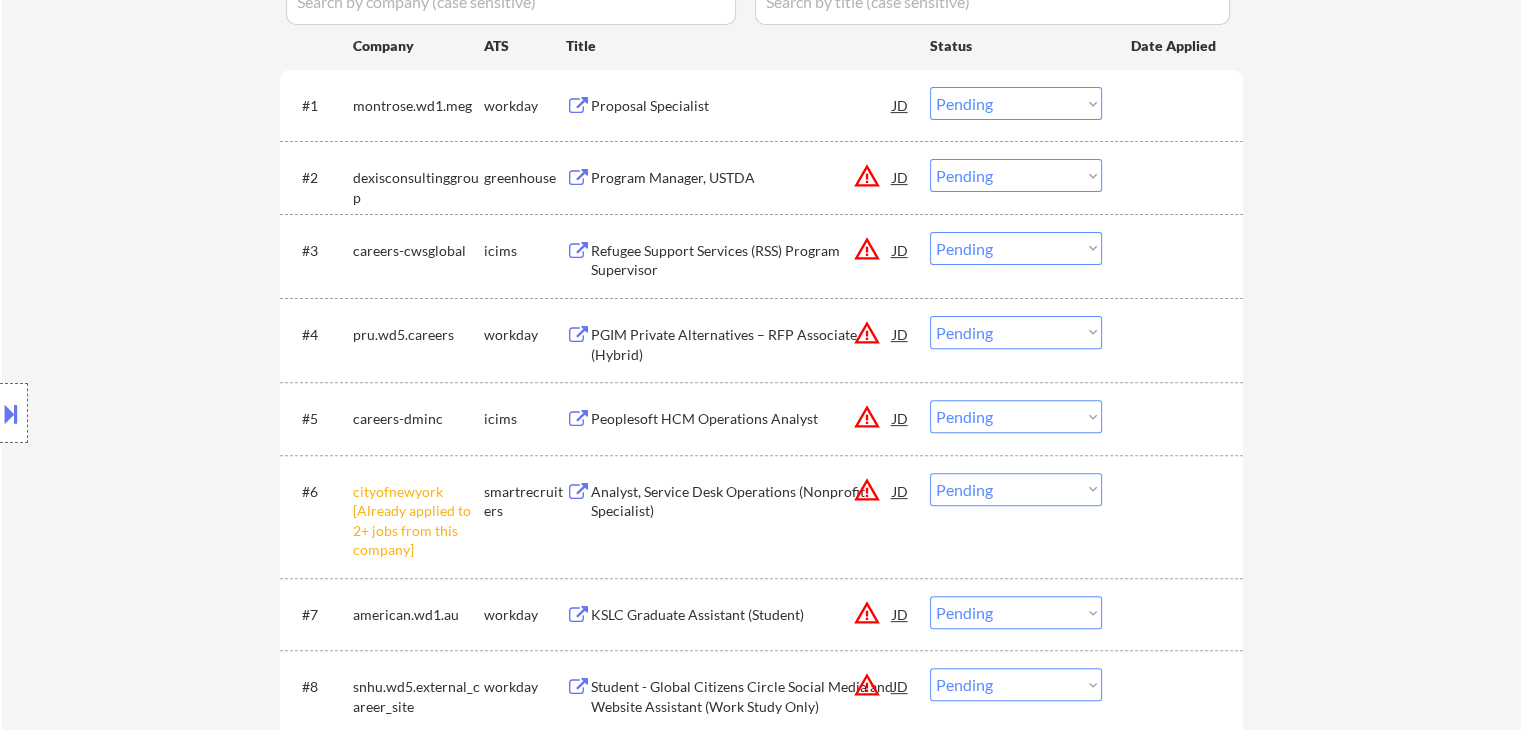 scroll, scrollTop: 800, scrollLeft: 0, axis: vertical 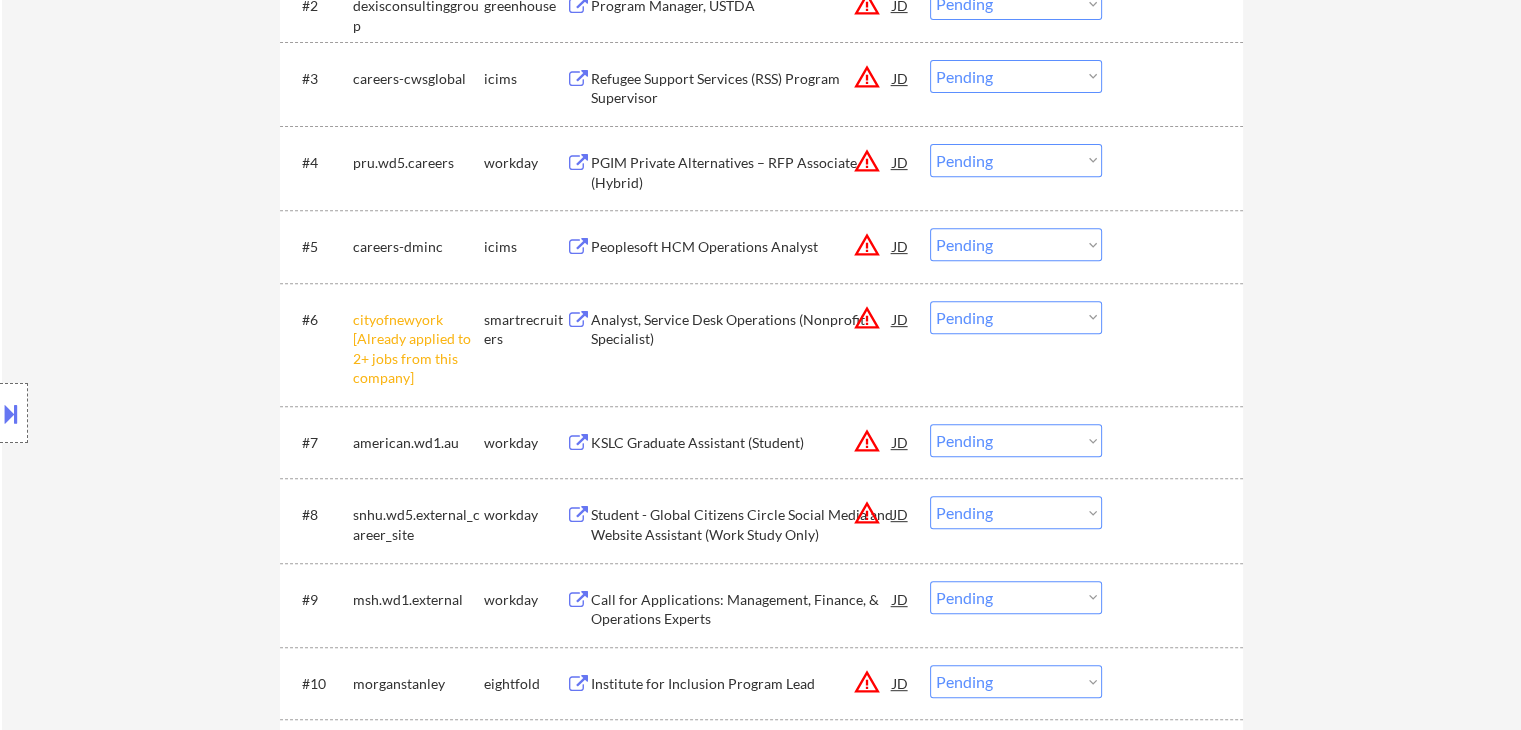 drag, startPoint x: 991, startPoint y: 314, endPoint x: 1003, endPoint y: 327, distance: 17.691807 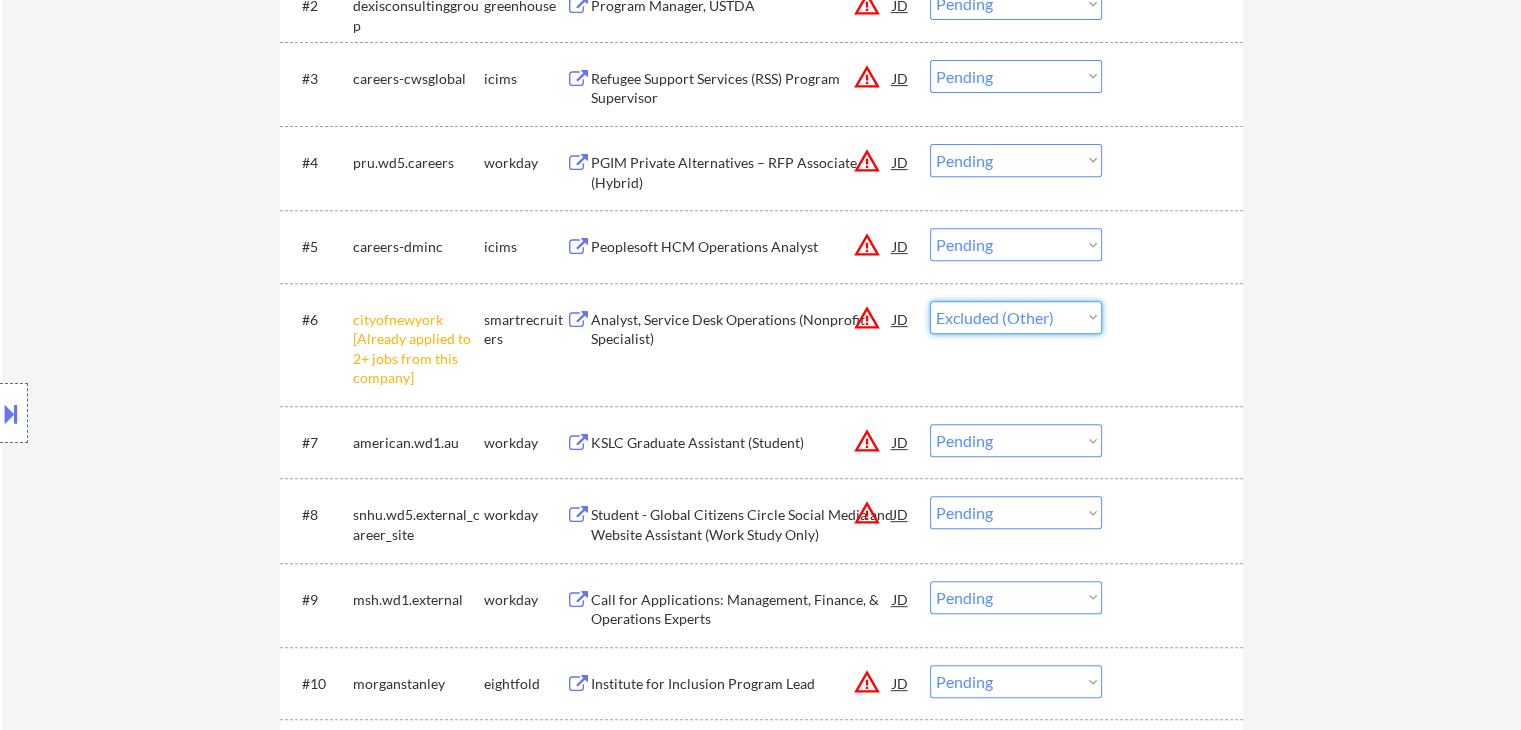 click on "Choose an option... Pending Applied Excluded (Questions) Excluded (Expired) Excluded (Location) Excluded (Bad Match) Excluded (Blocklist) Excluded (Salary) Excluded (Other)" at bounding box center [1016, 317] 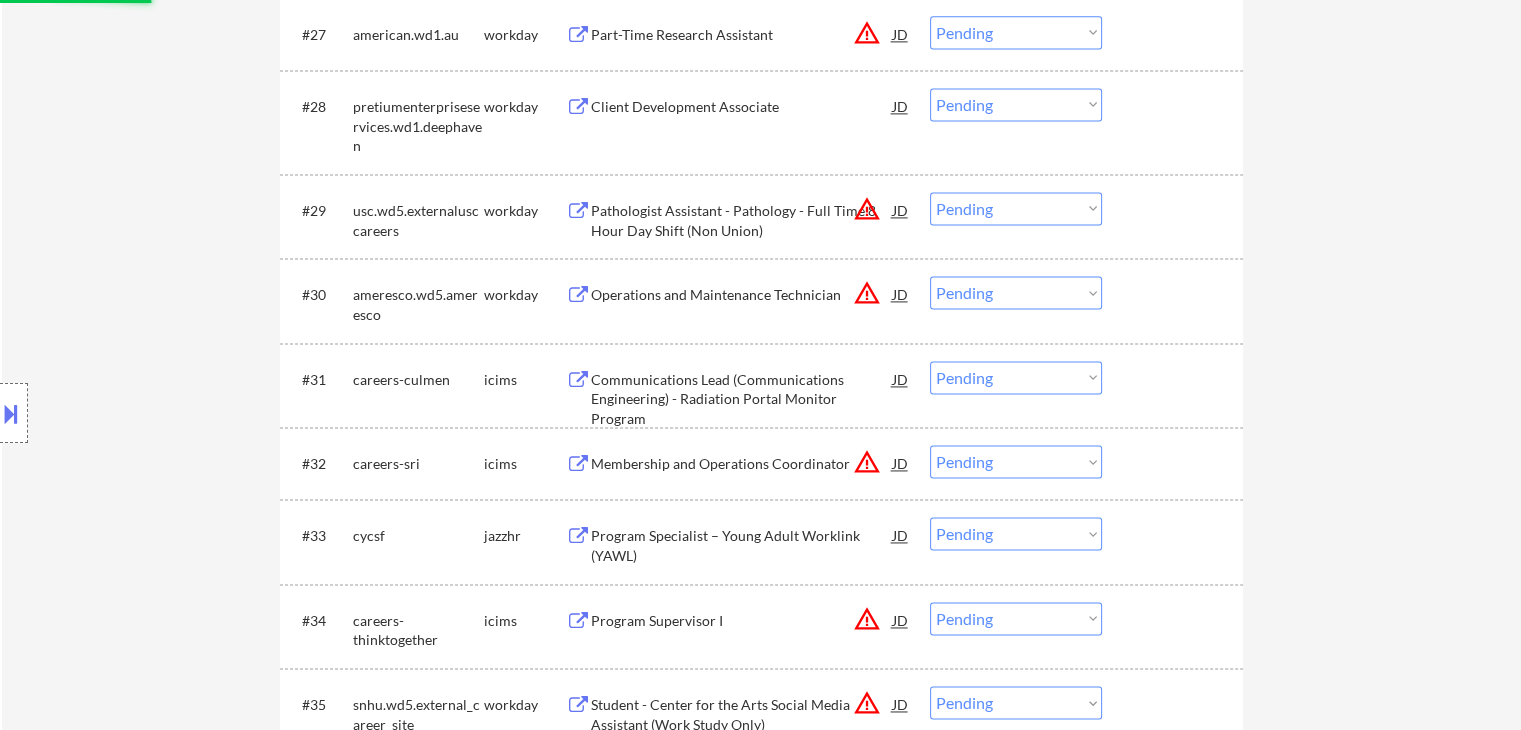 select on ""pending"" 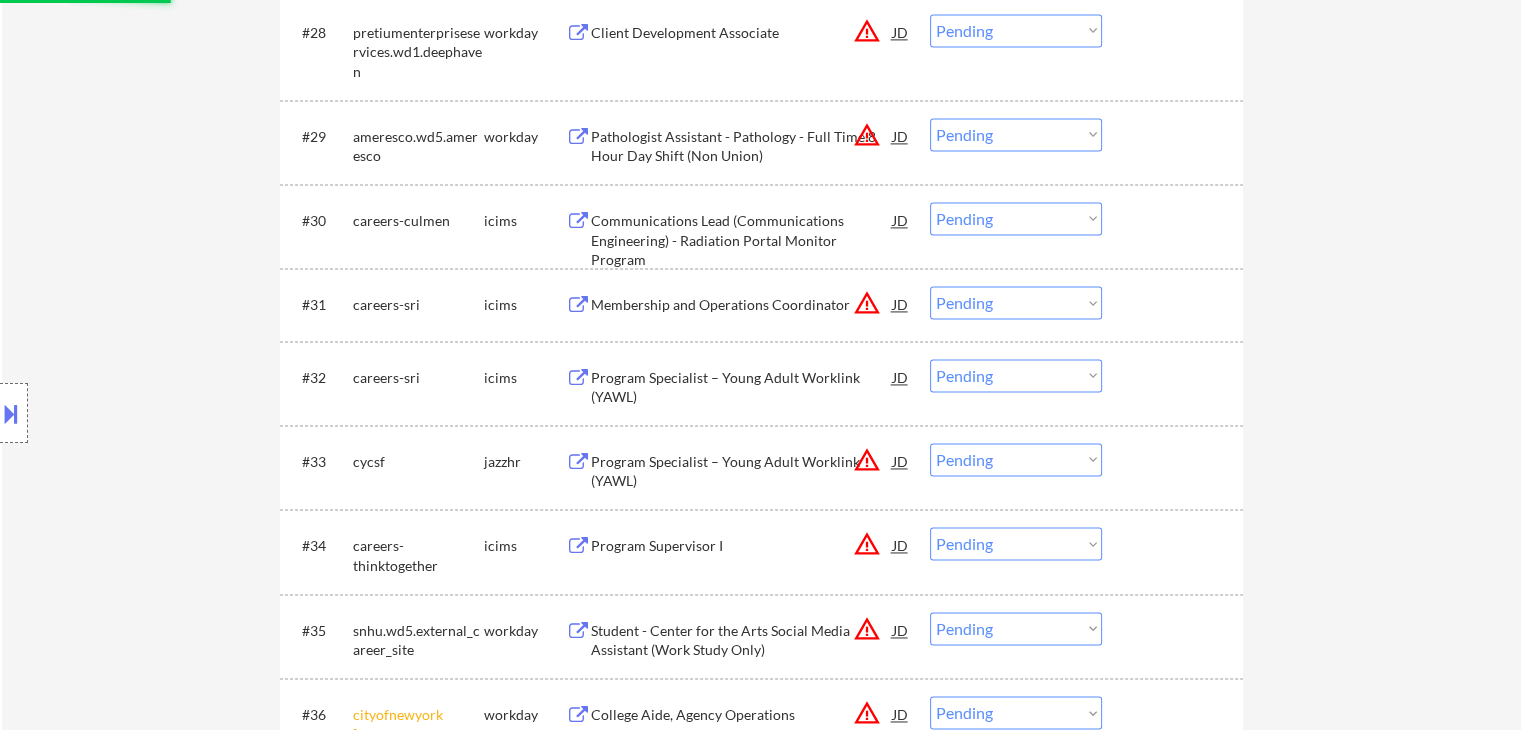scroll, scrollTop: 3300, scrollLeft: 0, axis: vertical 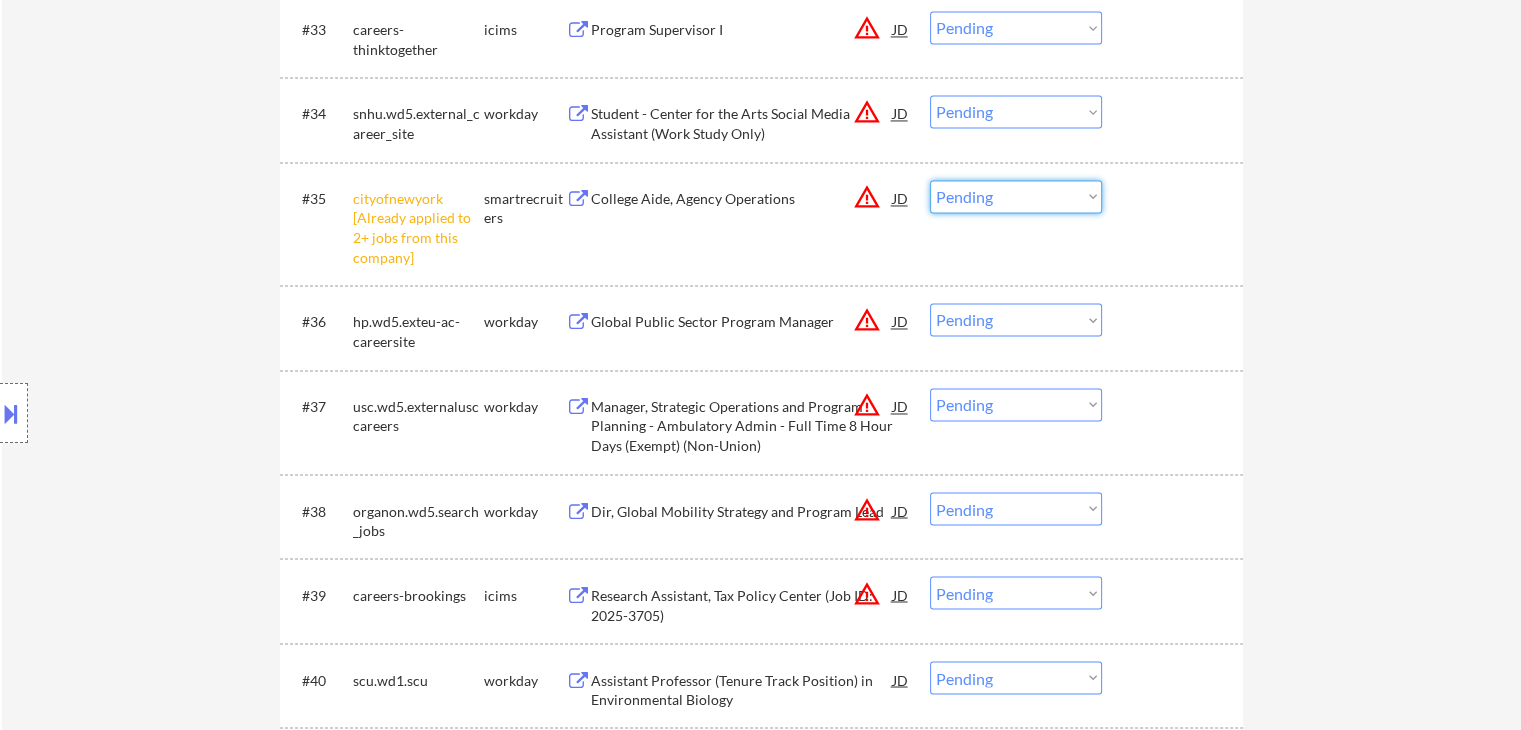 click on "Choose an option... Pending Applied Excluded (Questions) Excluded (Expired) Excluded (Location) Excluded (Bad Match) Excluded (Blocklist) Excluded (Salary) Excluded (Other)" at bounding box center (1016, 196) 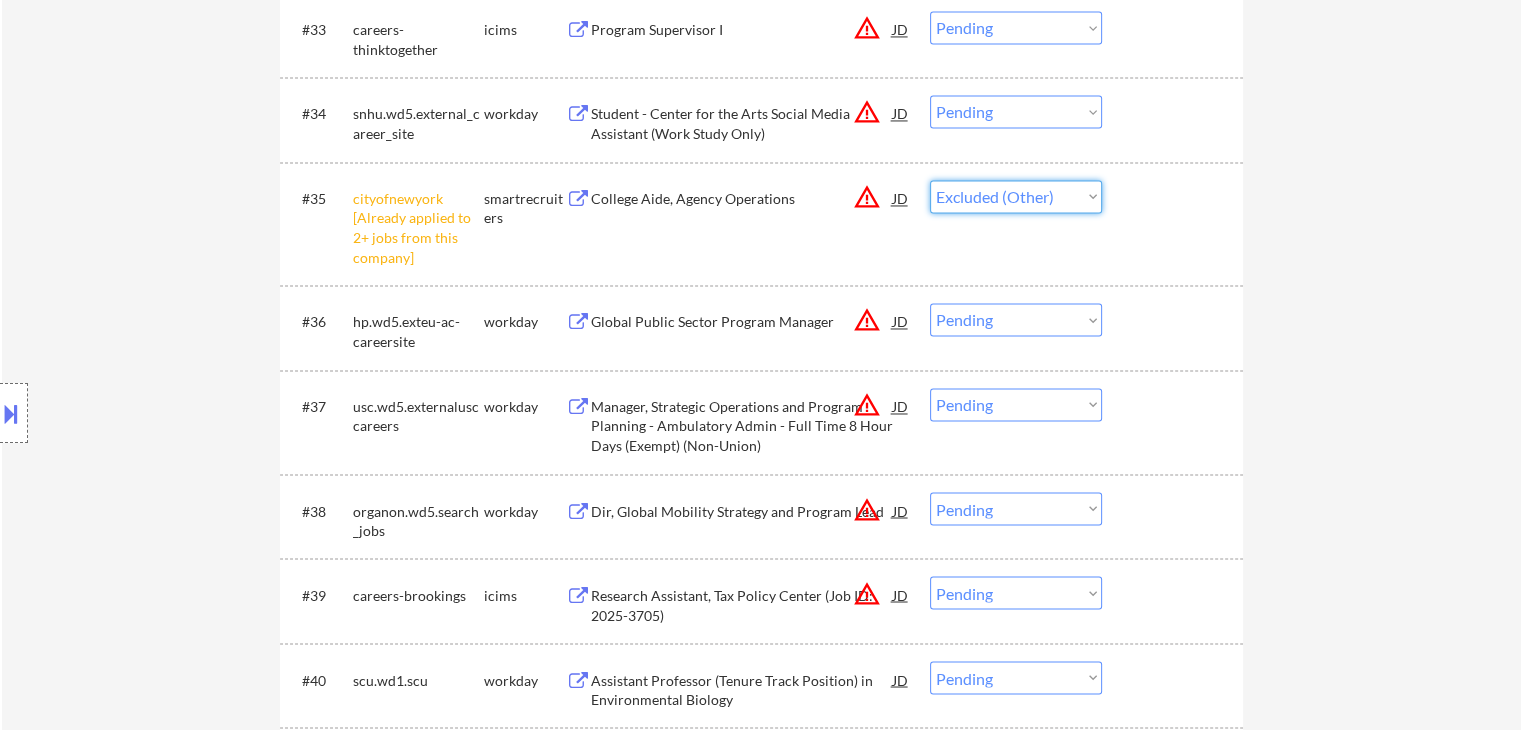 click on "Choose an option... Pending Applied Excluded (Questions) Excluded (Expired) Excluded (Location) Excluded (Bad Match) Excluded (Blocklist) Excluded (Salary) Excluded (Other)" at bounding box center [1016, 196] 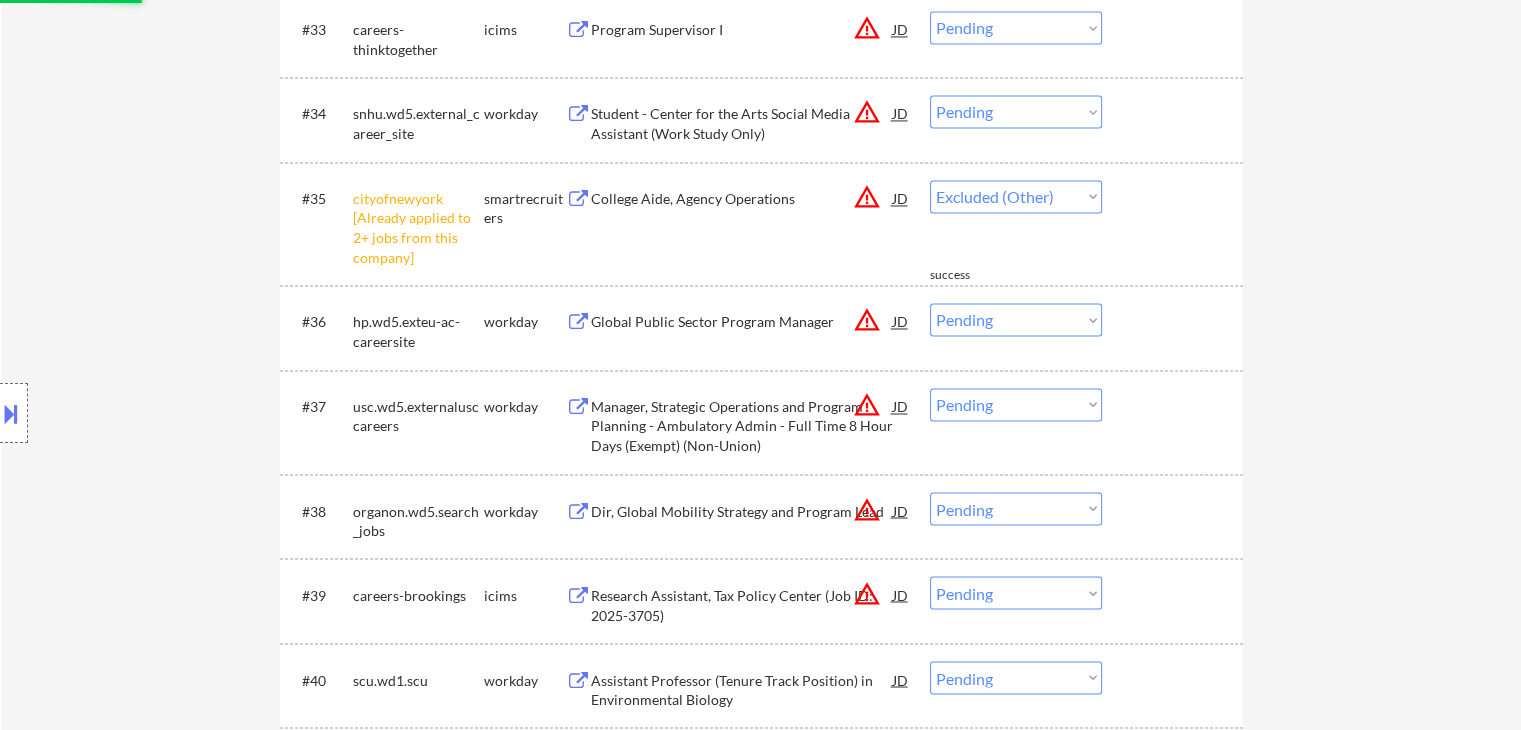 select on ""pending"" 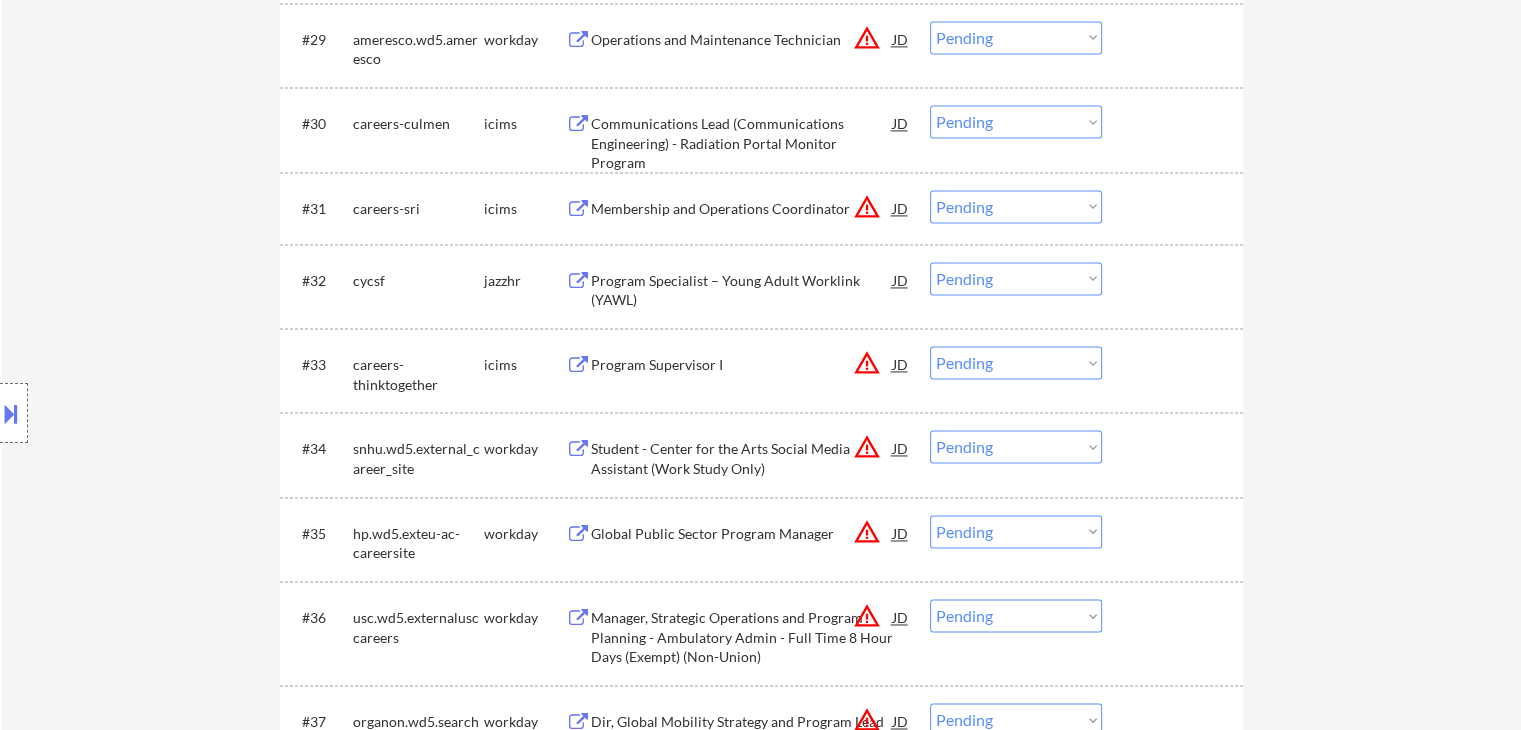 scroll, scrollTop: 3000, scrollLeft: 0, axis: vertical 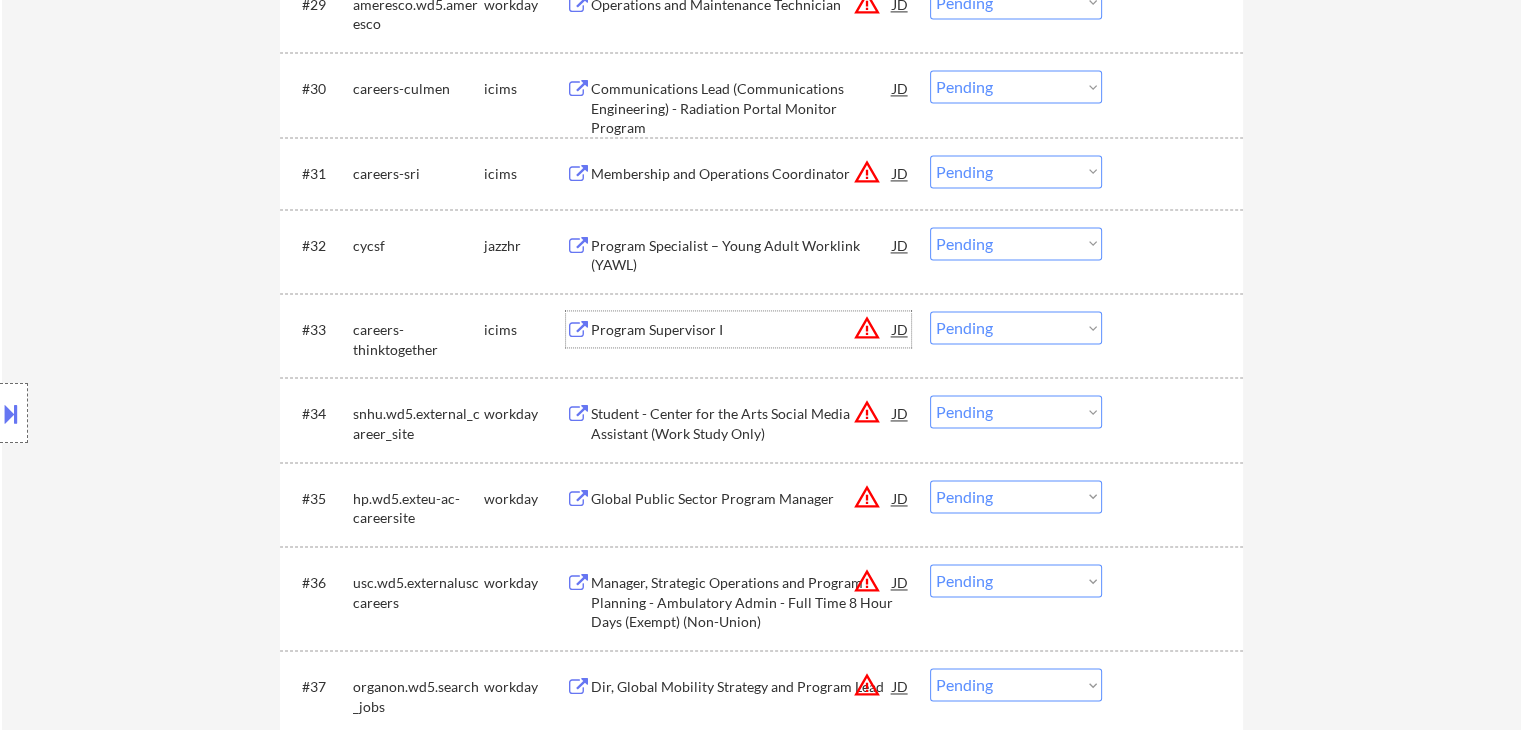 click on "Program Supervisor I" at bounding box center (742, 330) 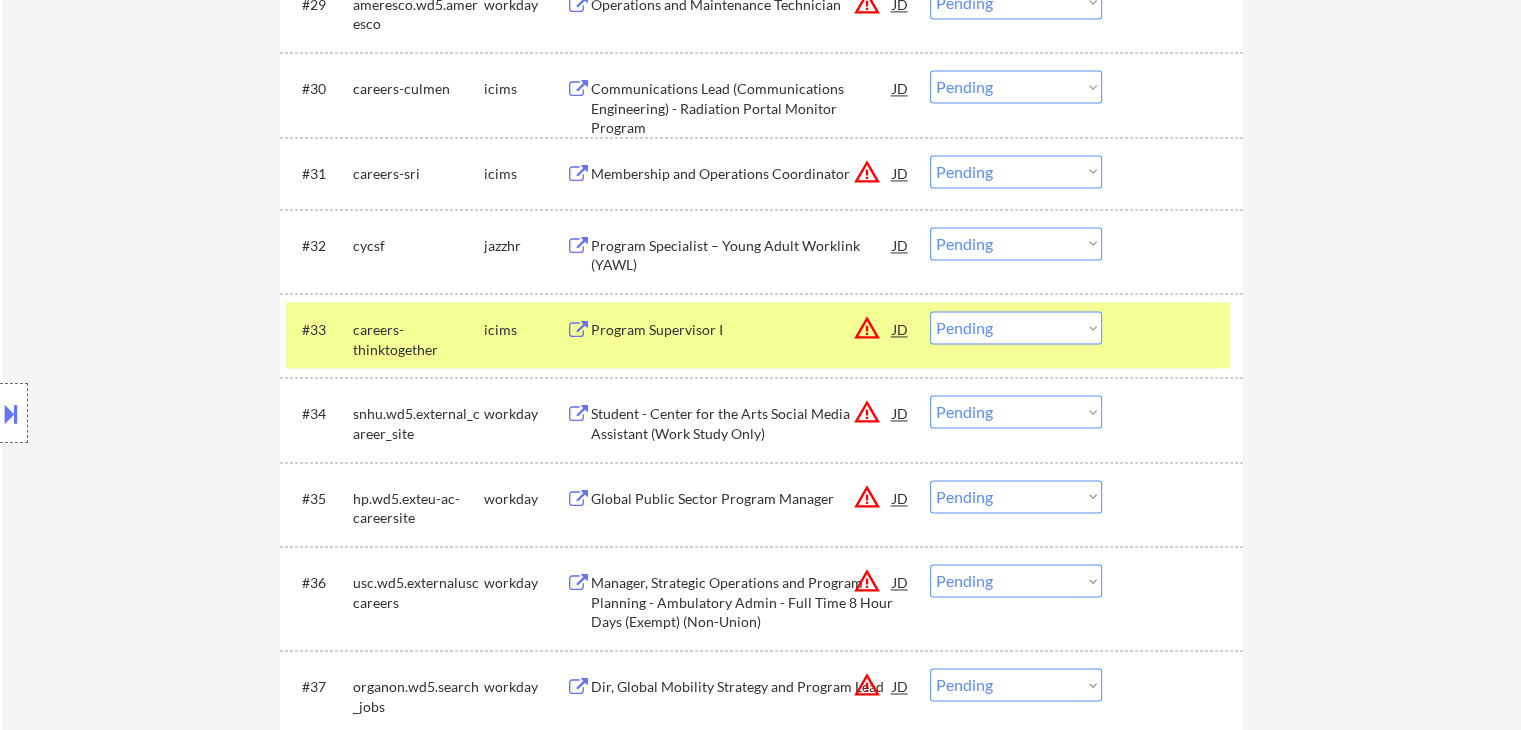 scroll, scrollTop: 597, scrollLeft: 0, axis: vertical 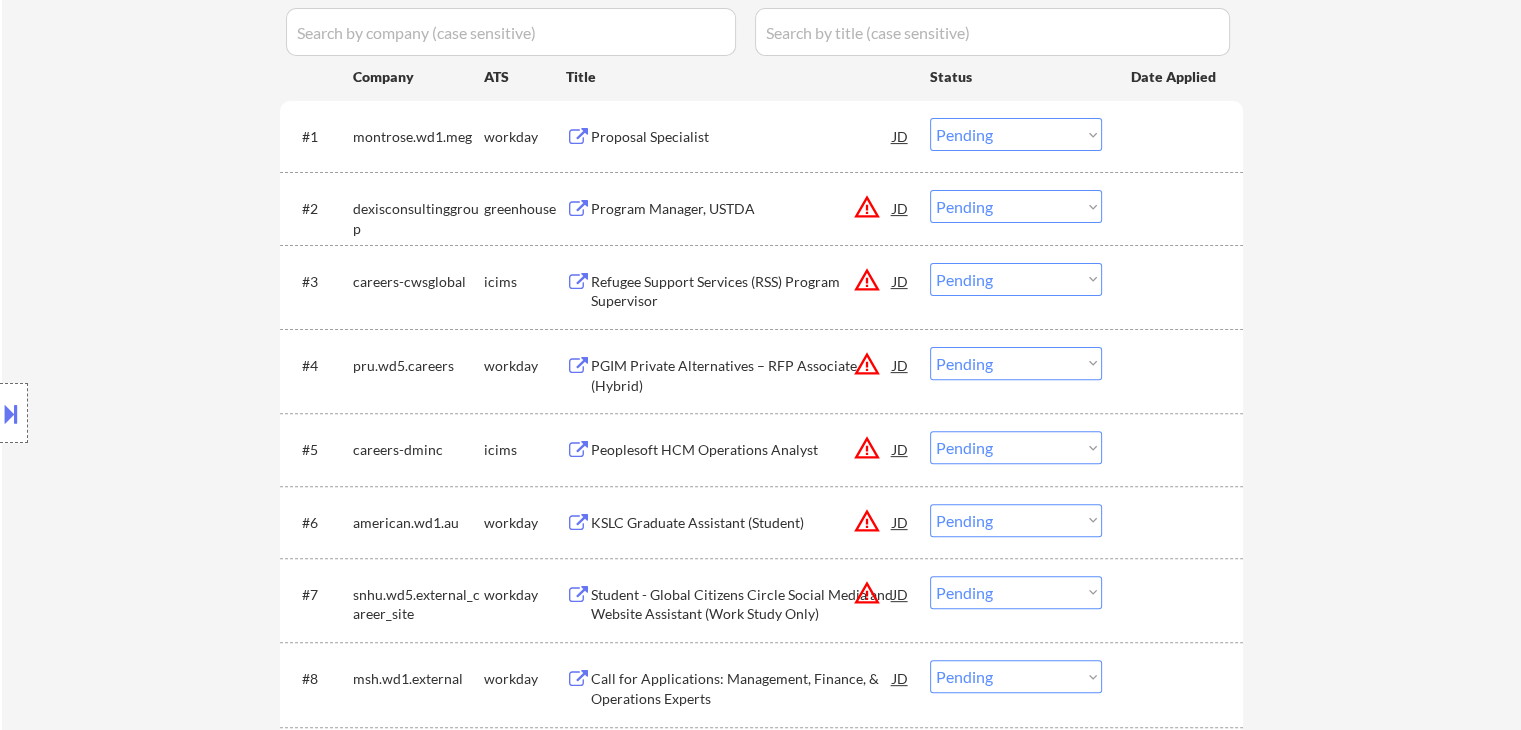 click on "Choose an option... Pending Applied Excluded (Questions) Excluded (Expired) Excluded (Location) Excluded (Bad Match) Excluded (Blocklist) Excluded (Salary) Excluded (Other)" at bounding box center [1016, 363] 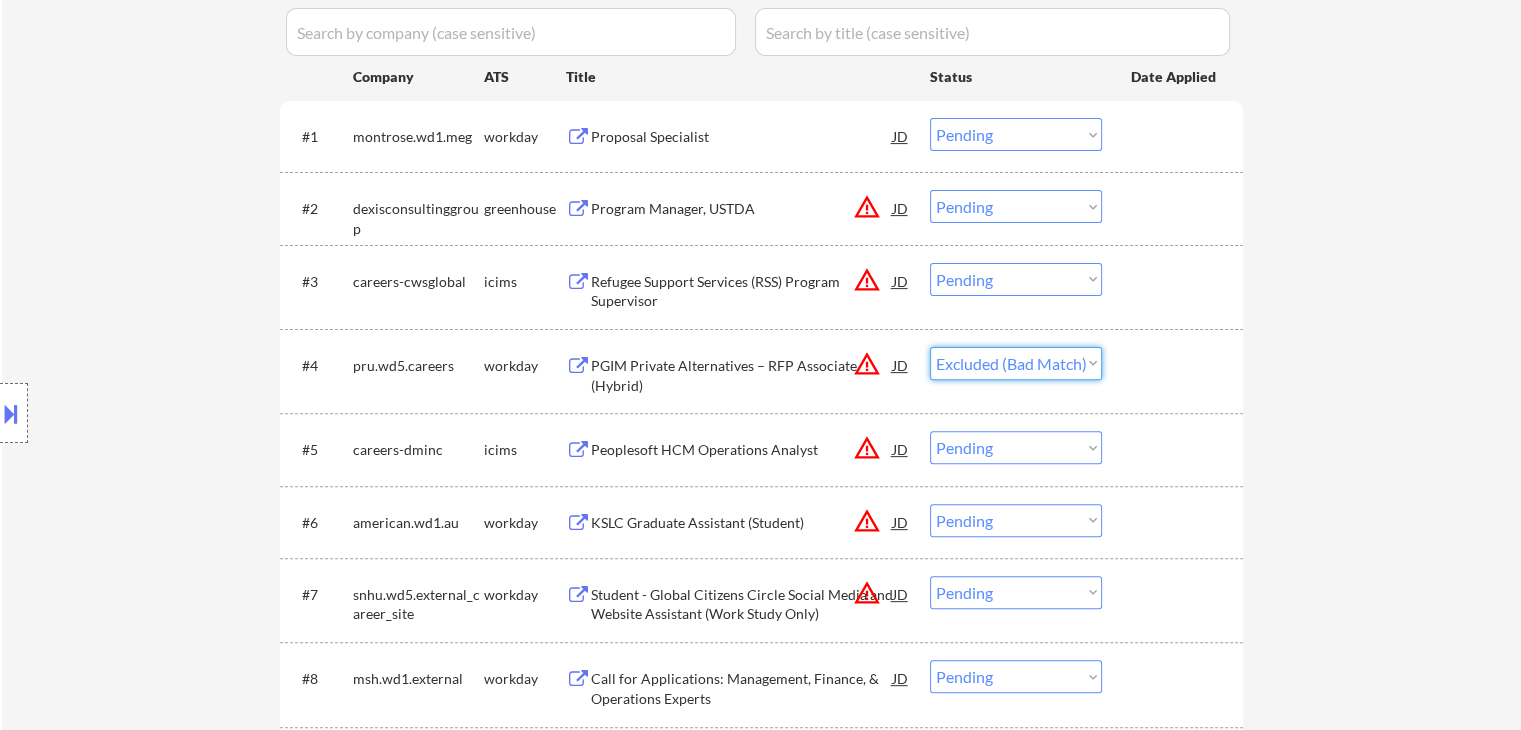 click on "Choose an option... Pending Applied Excluded (Questions) Excluded (Expired) Excluded (Location) Excluded (Bad Match) Excluded (Blocklist) Excluded (Salary) Excluded (Other)" at bounding box center [1016, 363] 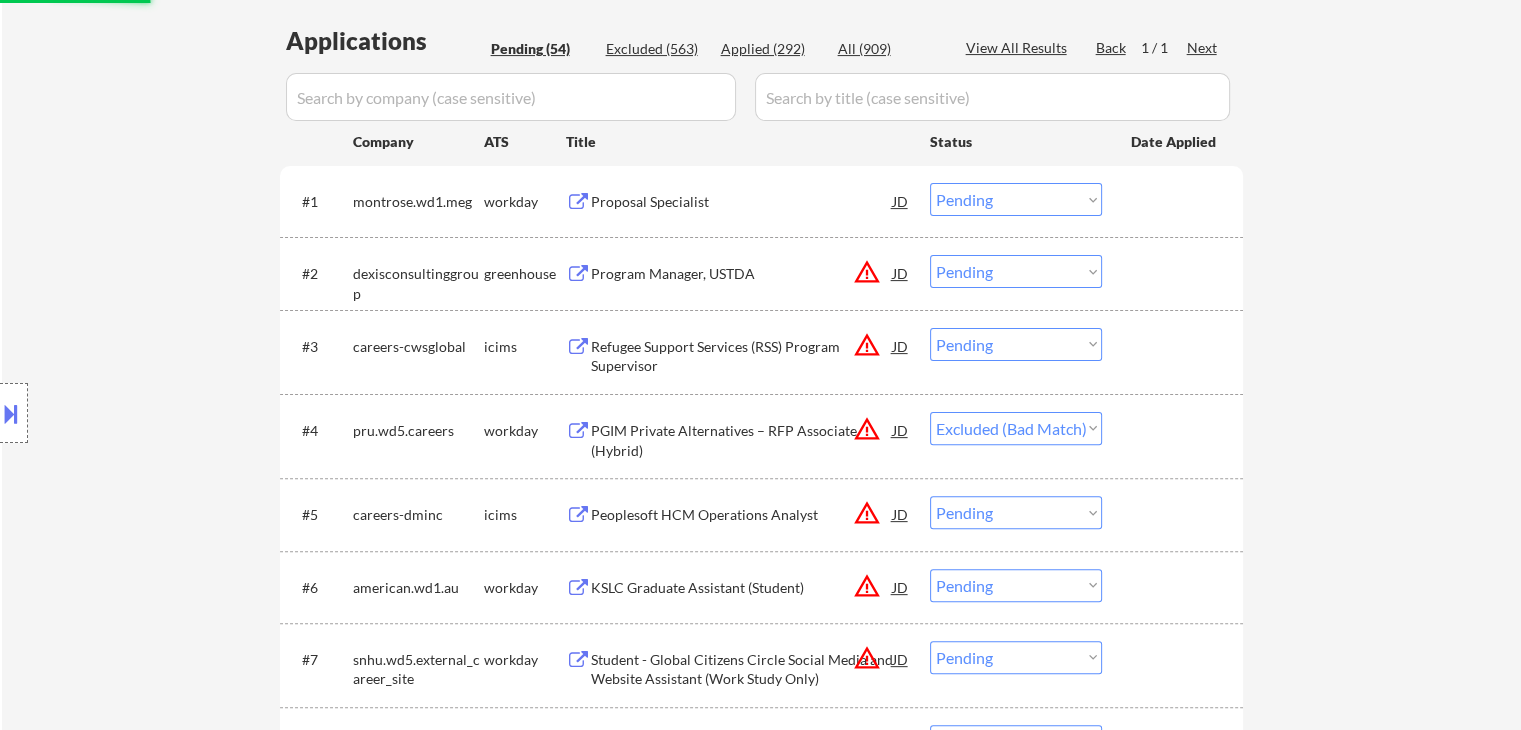 scroll, scrollTop: 497, scrollLeft: 0, axis: vertical 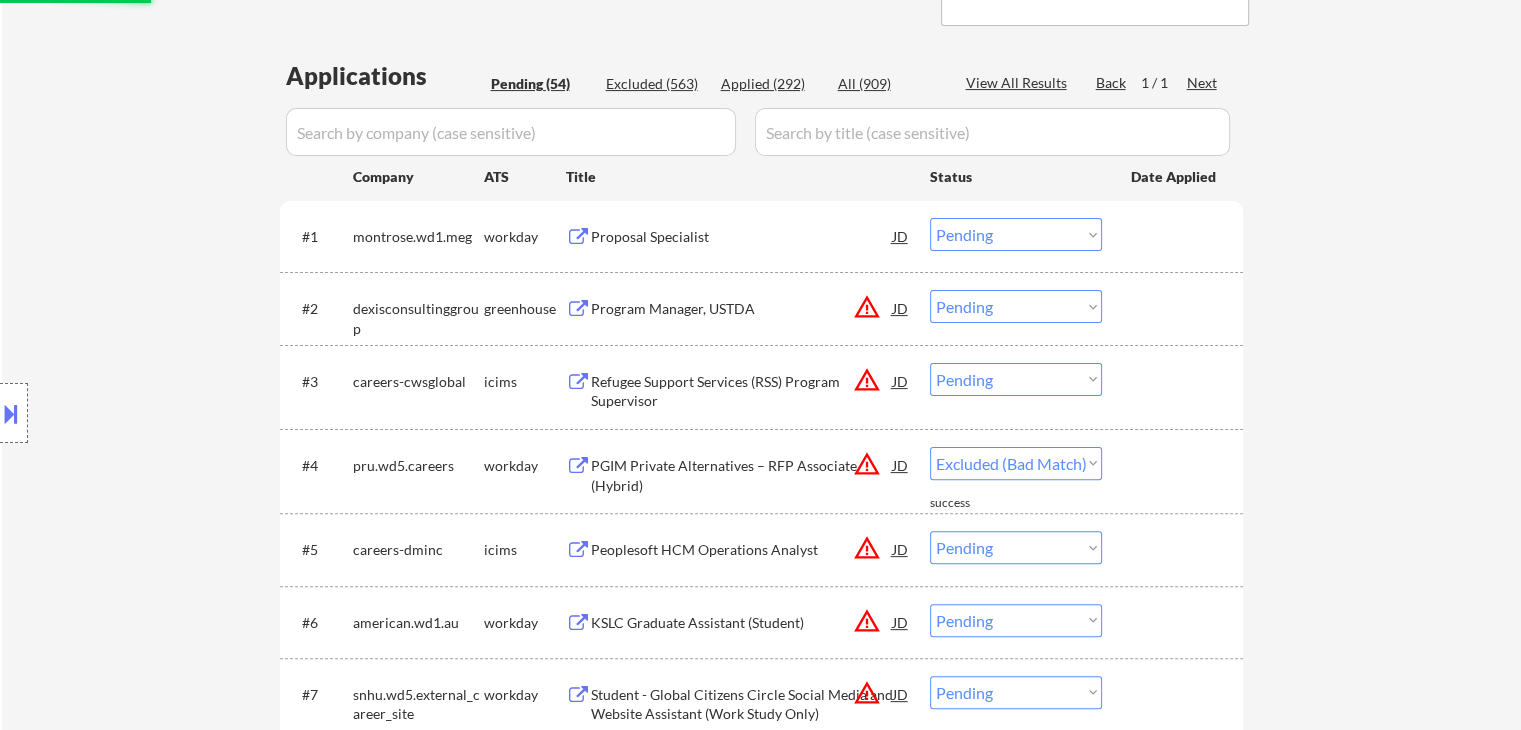 select on ""pending"" 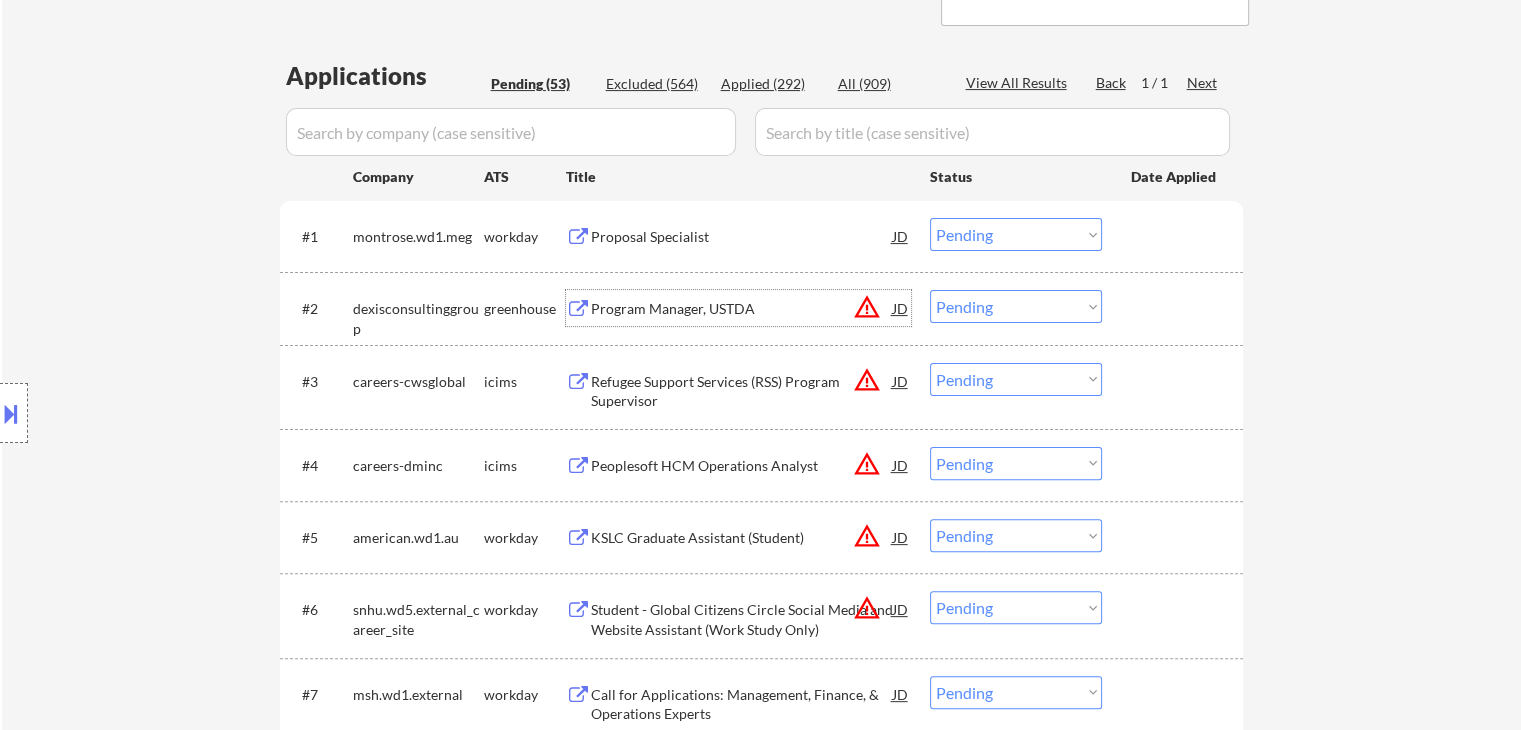 click on "Program Manager, USTDA" at bounding box center [742, 309] 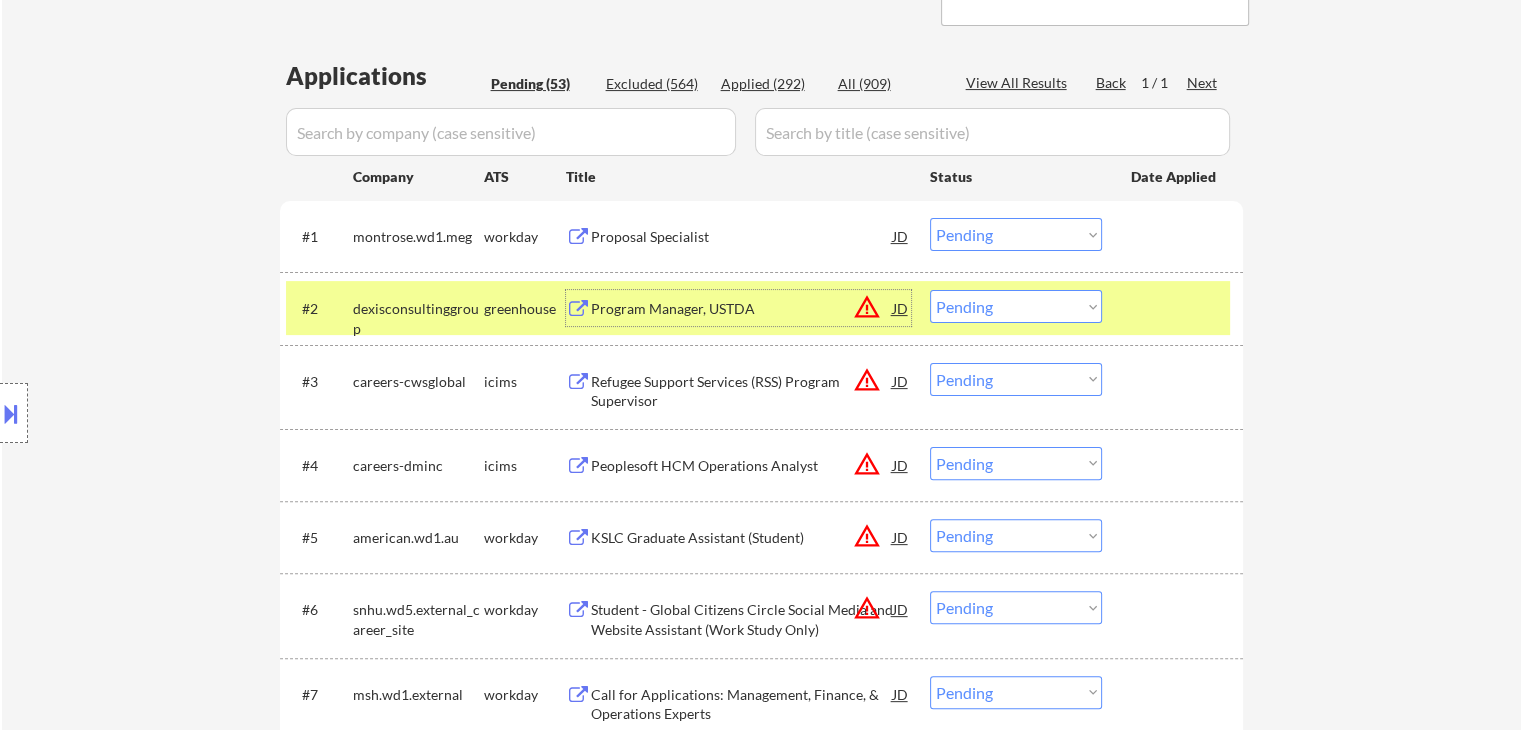 click at bounding box center [11, 413] 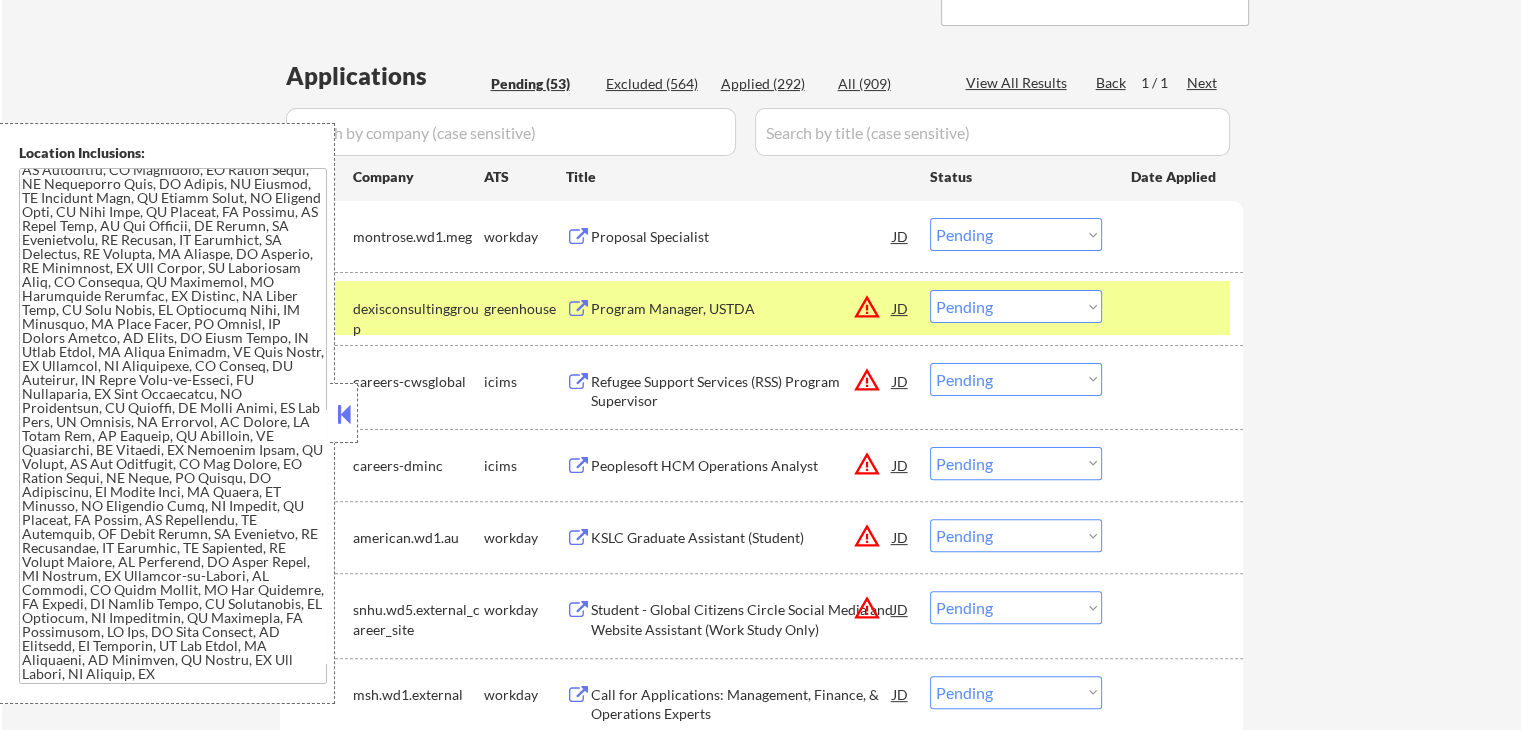 scroll, scrollTop: 60, scrollLeft: 0, axis: vertical 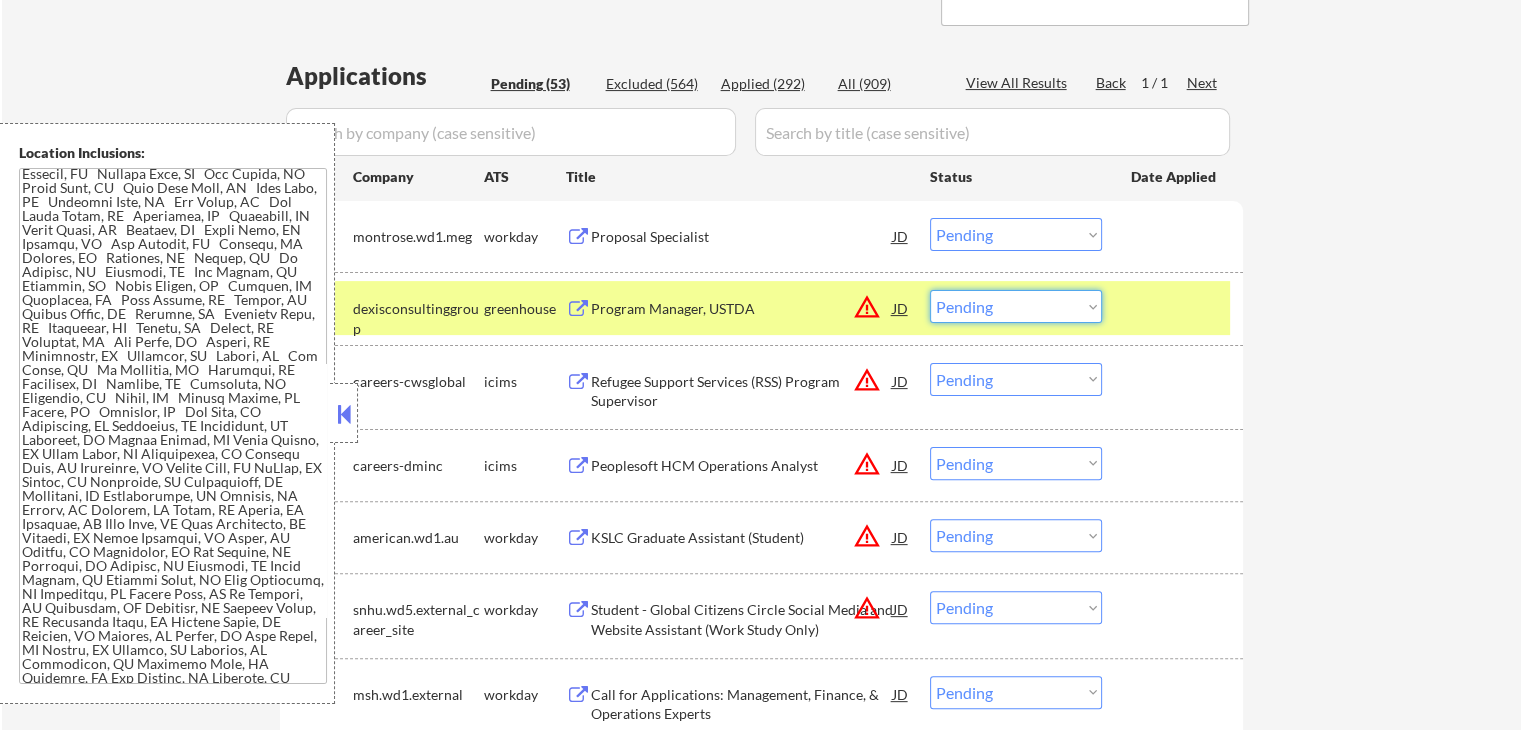 click on "Choose an option... Pending Applied Excluded (Questions) Excluded (Expired) Excluded (Location) Excluded (Bad Match) Excluded (Blocklist) Excluded (Salary) Excluded (Other)" at bounding box center [1016, 306] 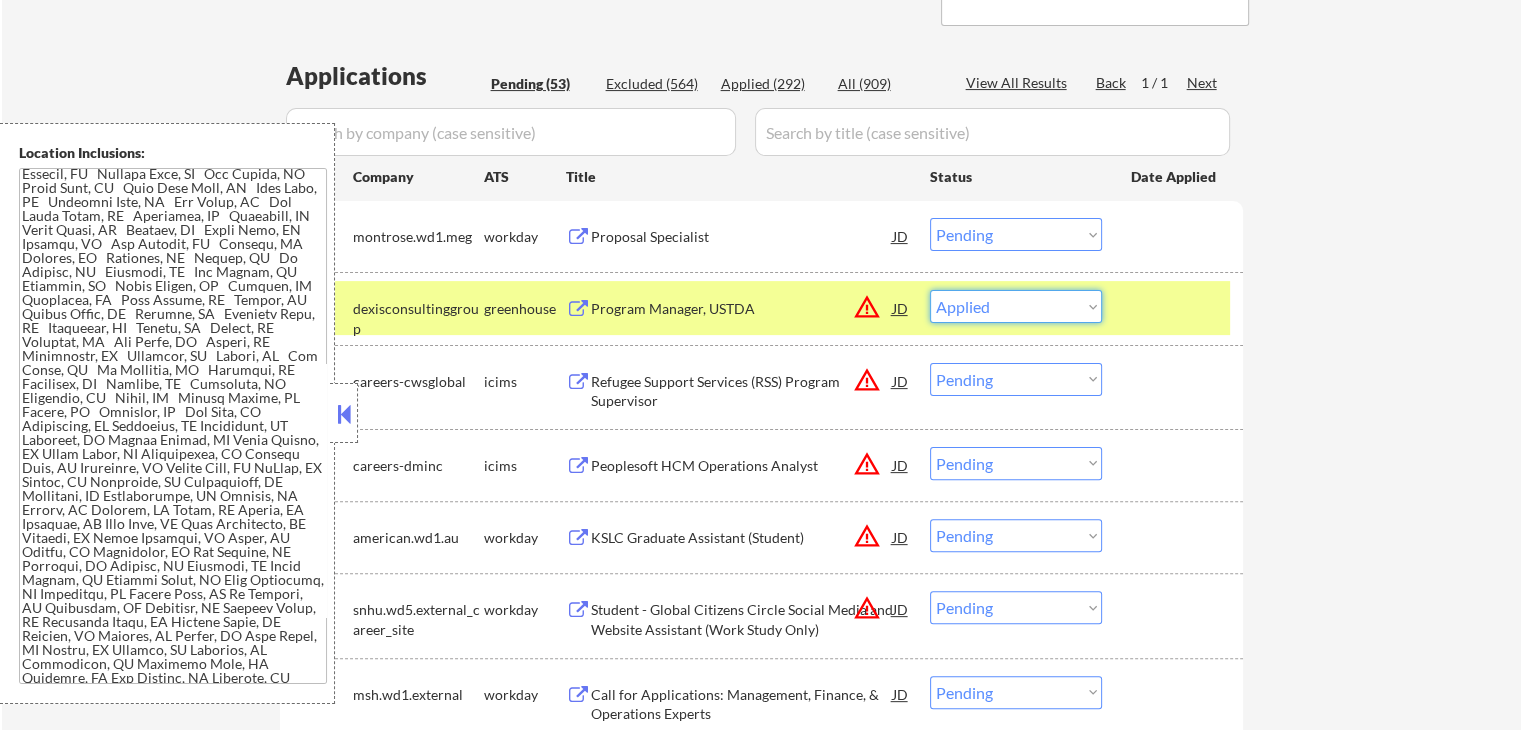 click on "Choose an option... Pending Applied Excluded (Questions) Excluded (Expired) Excluded (Location) Excluded (Bad Match) Excluded (Blocklist) Excluded (Salary) Excluded (Other)" at bounding box center (1016, 306) 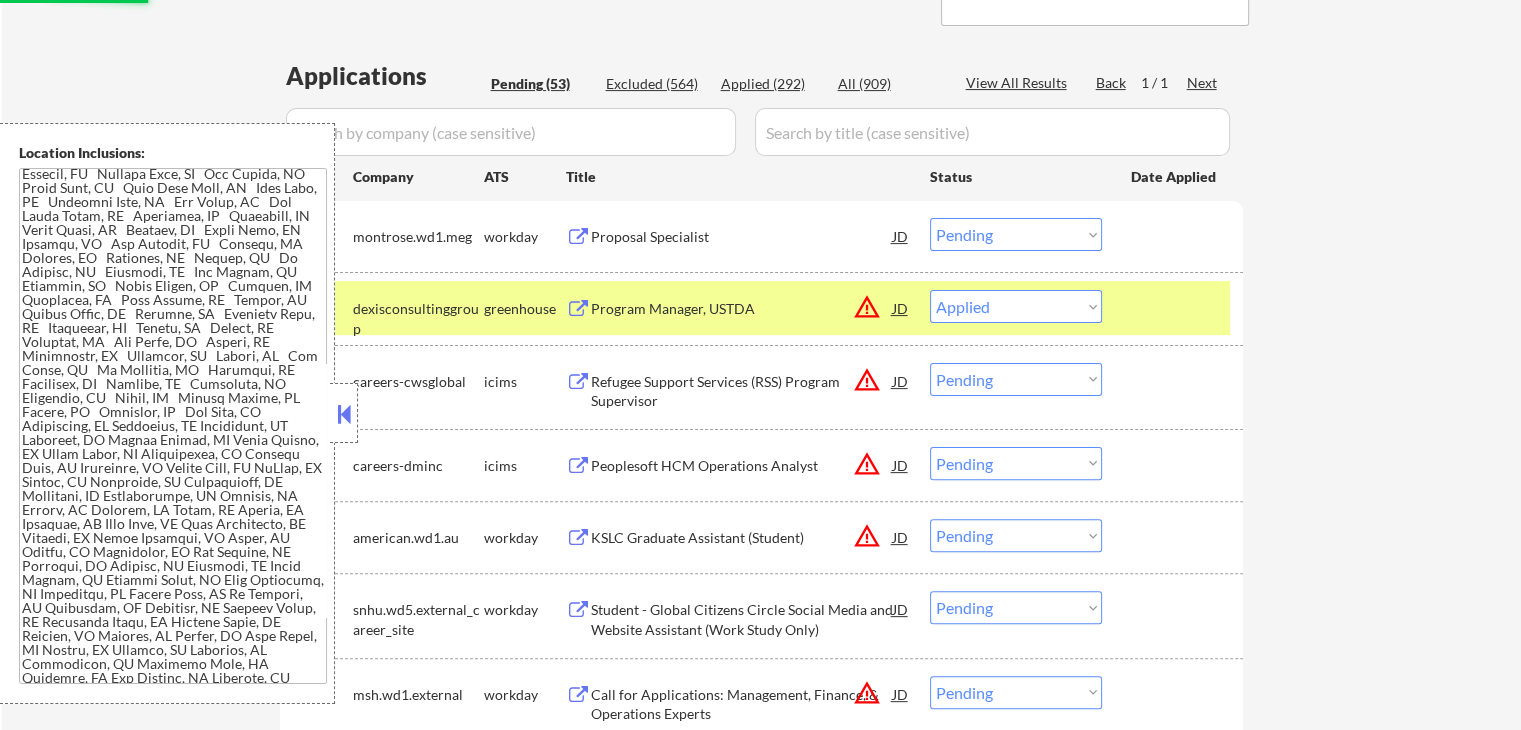 select on ""pending"" 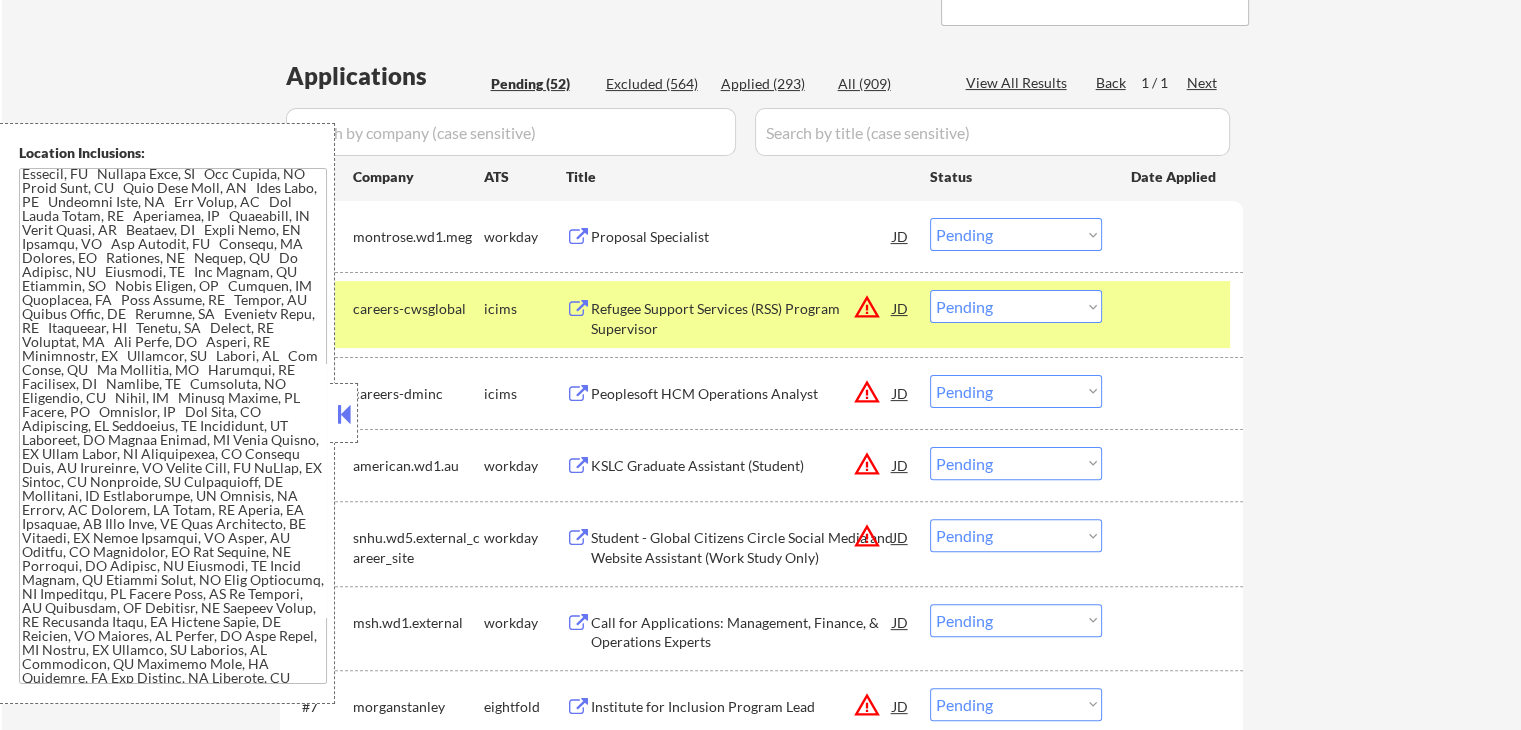 scroll, scrollTop: 697, scrollLeft: 0, axis: vertical 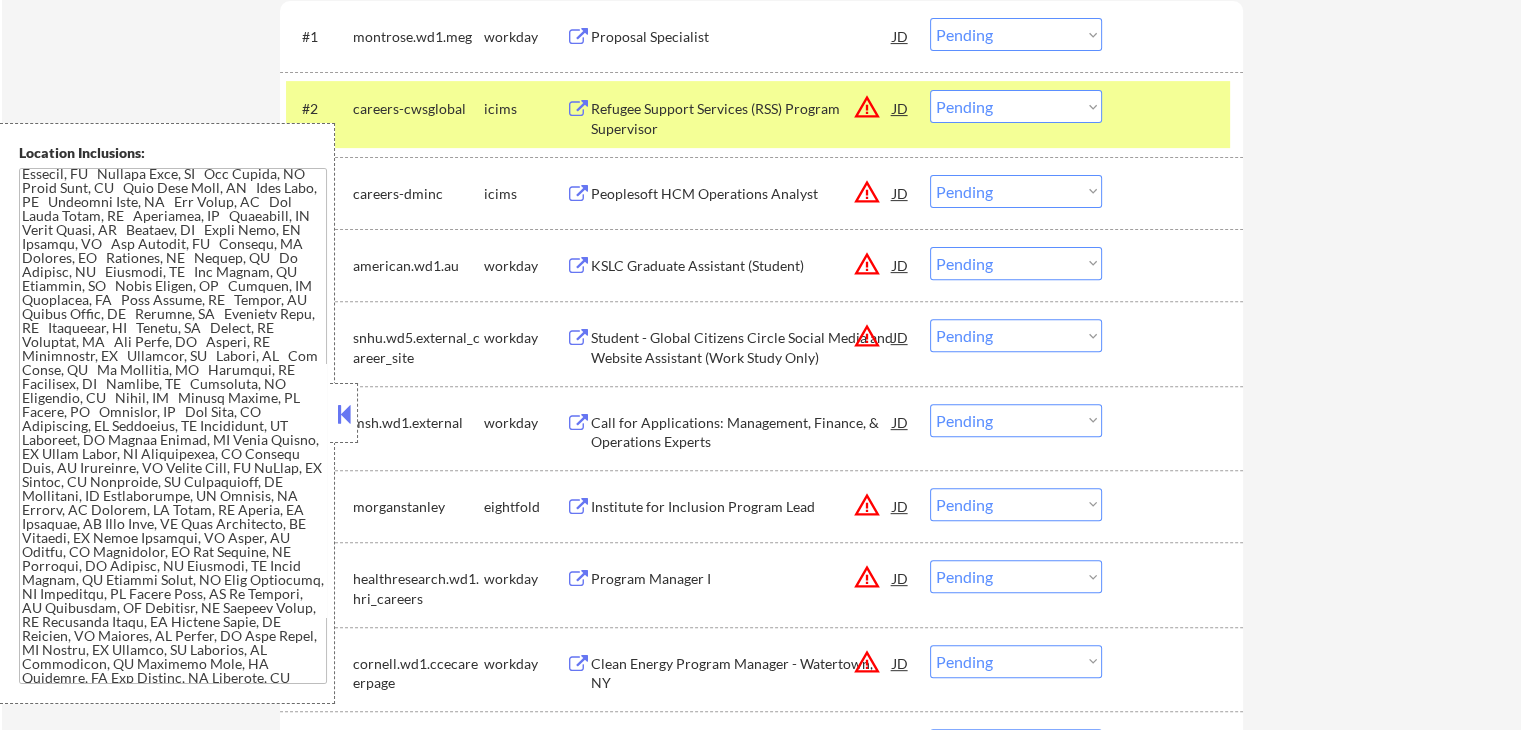 drag, startPoint x: 1285, startPoint y: 226, endPoint x: 1260, endPoint y: 213, distance: 28.178005 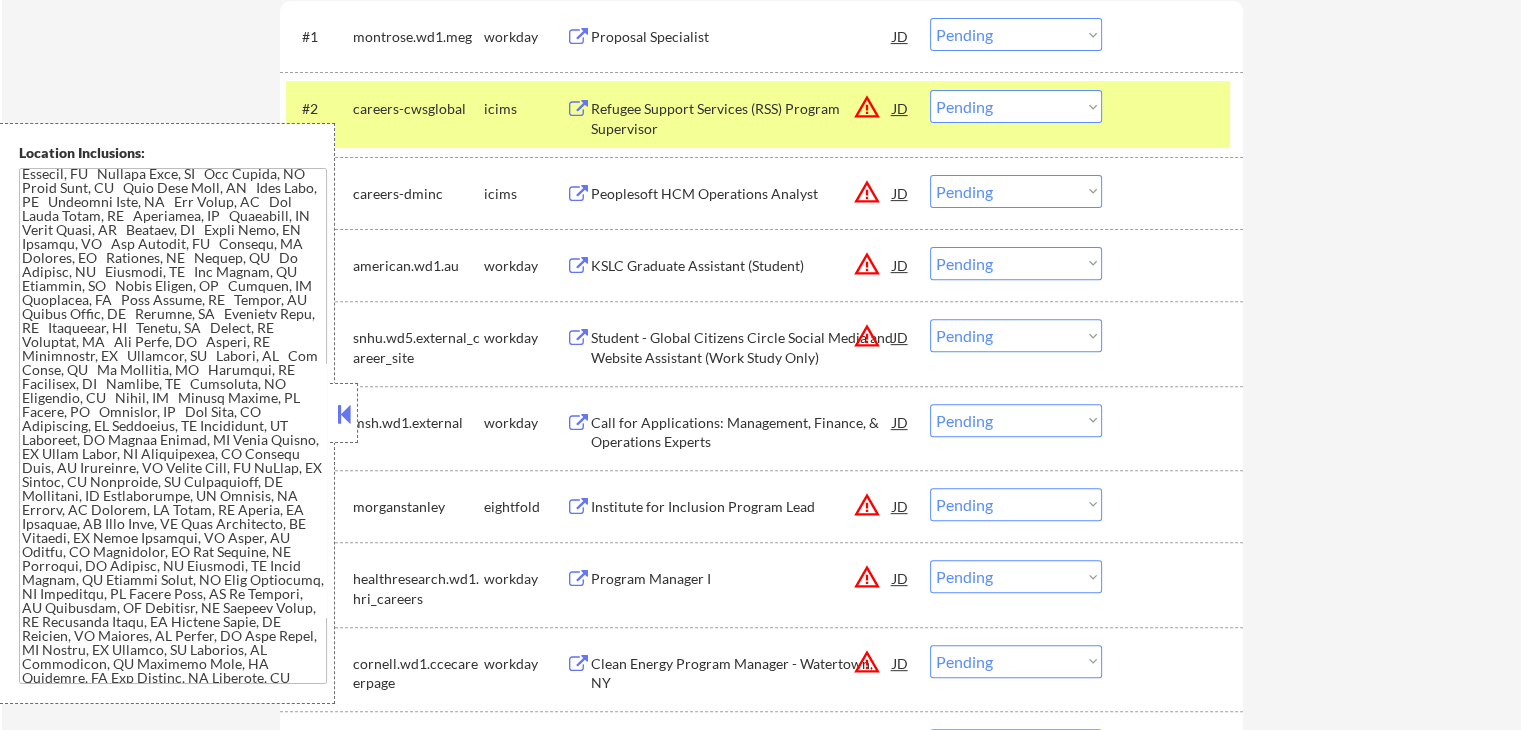 scroll, scrollTop: 1608, scrollLeft: 0, axis: vertical 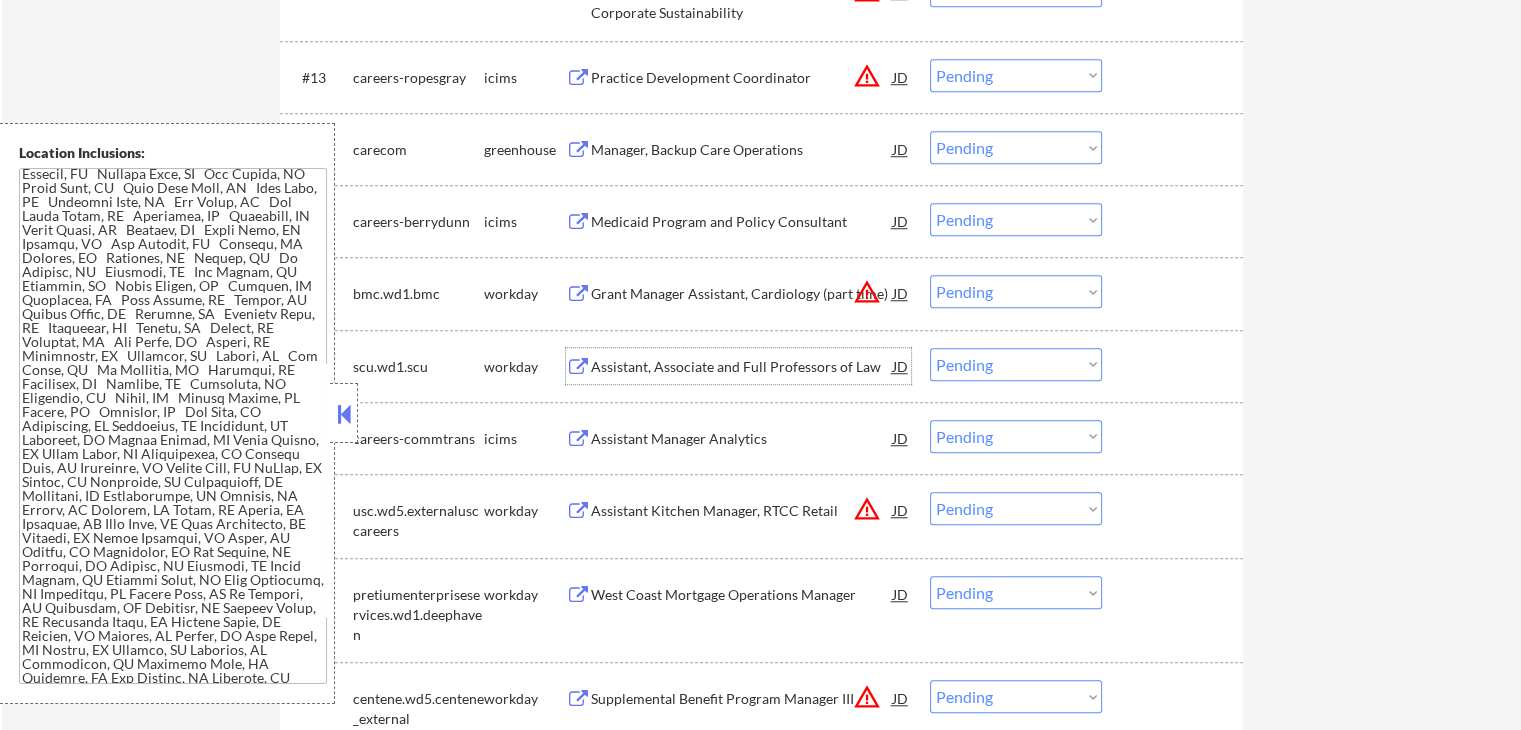 click on "Assistant, Associate and Full Professors of Law" at bounding box center (742, 367) 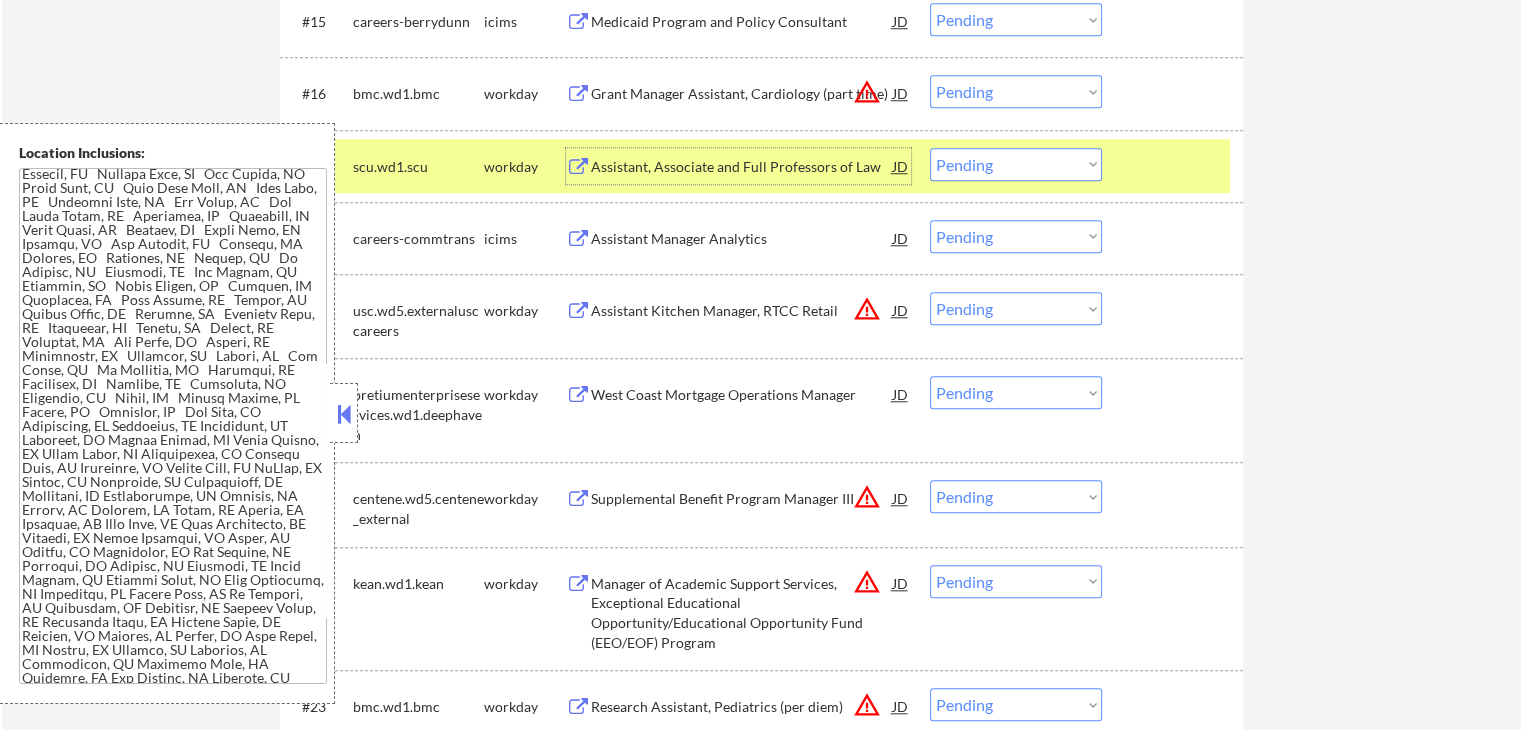scroll, scrollTop: 1908, scrollLeft: 0, axis: vertical 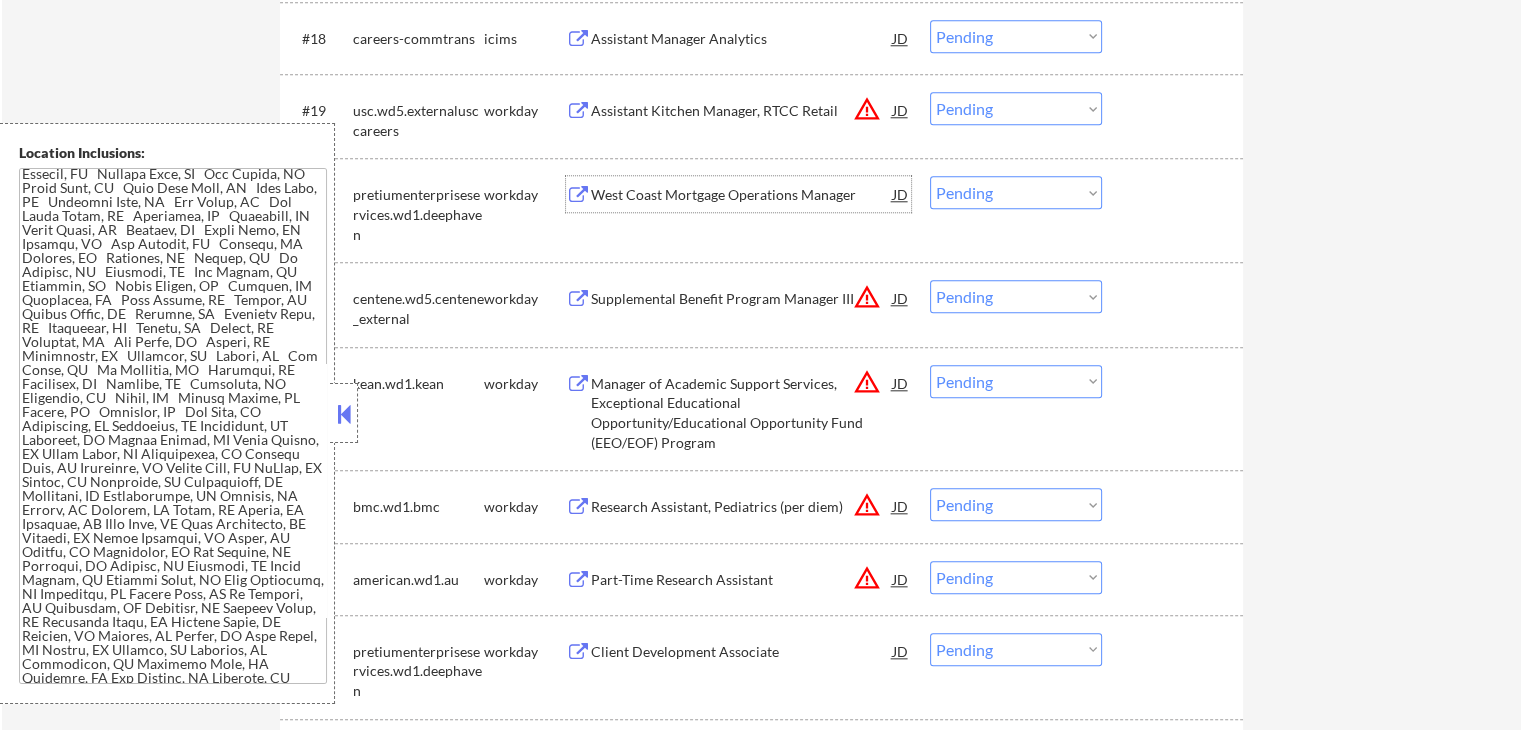 click on "West Coast Mortgage Operations Manager" at bounding box center [742, 195] 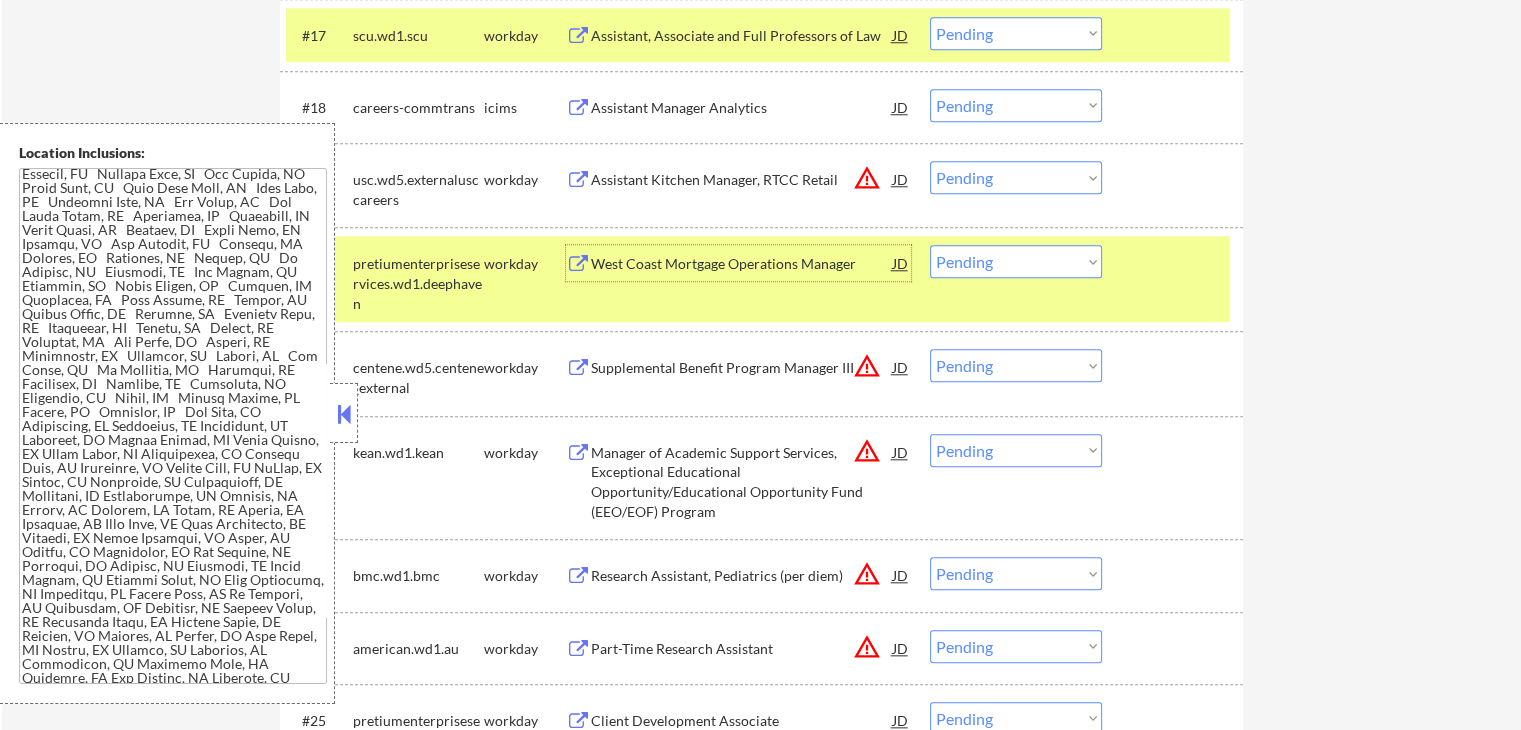 scroll, scrollTop: 1908, scrollLeft: 0, axis: vertical 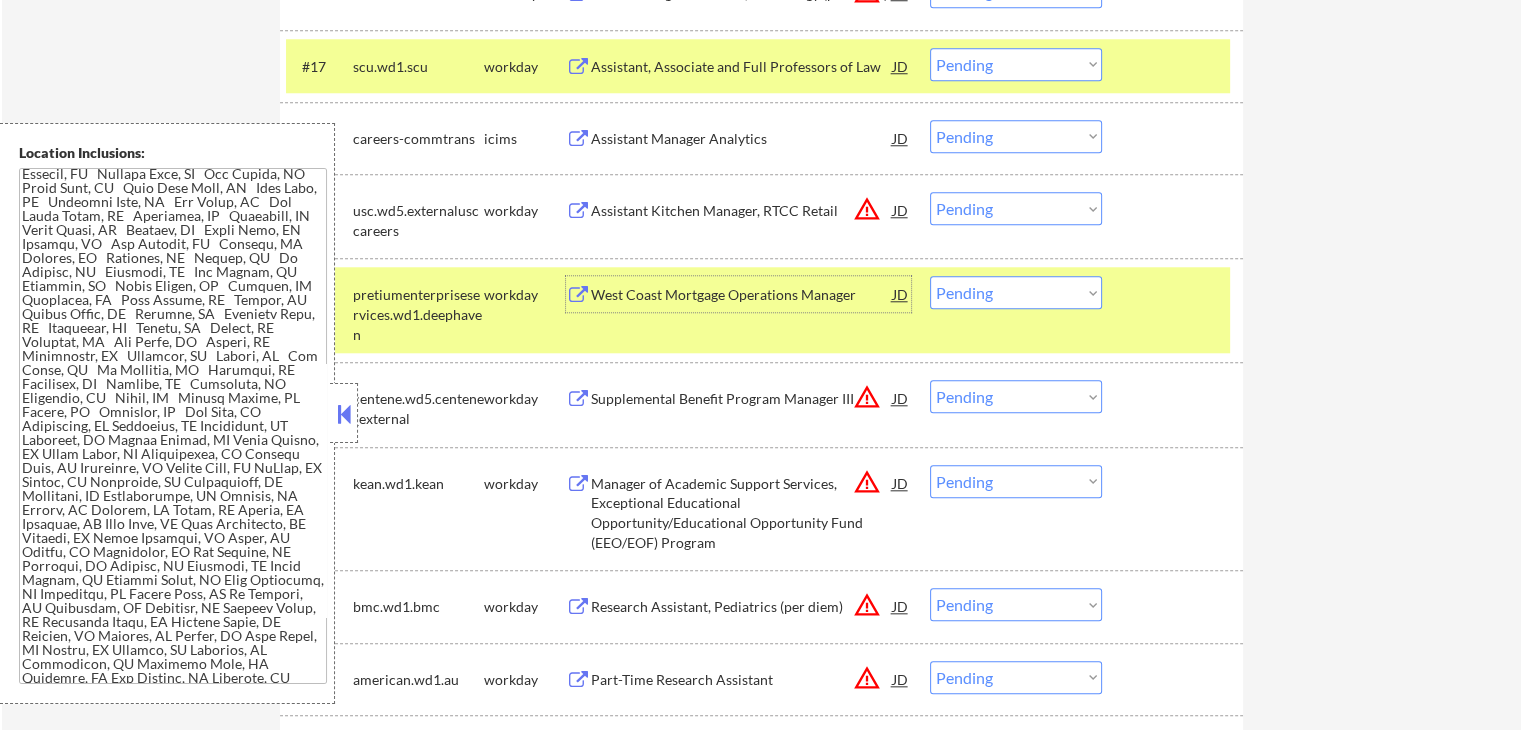 click on "Choose an option... Pending Applied Excluded (Questions) Excluded (Expired) Excluded (Location) Excluded (Bad Match) Excluded (Blocklist) Excluded (Salary) Excluded (Other)" at bounding box center [1016, 64] 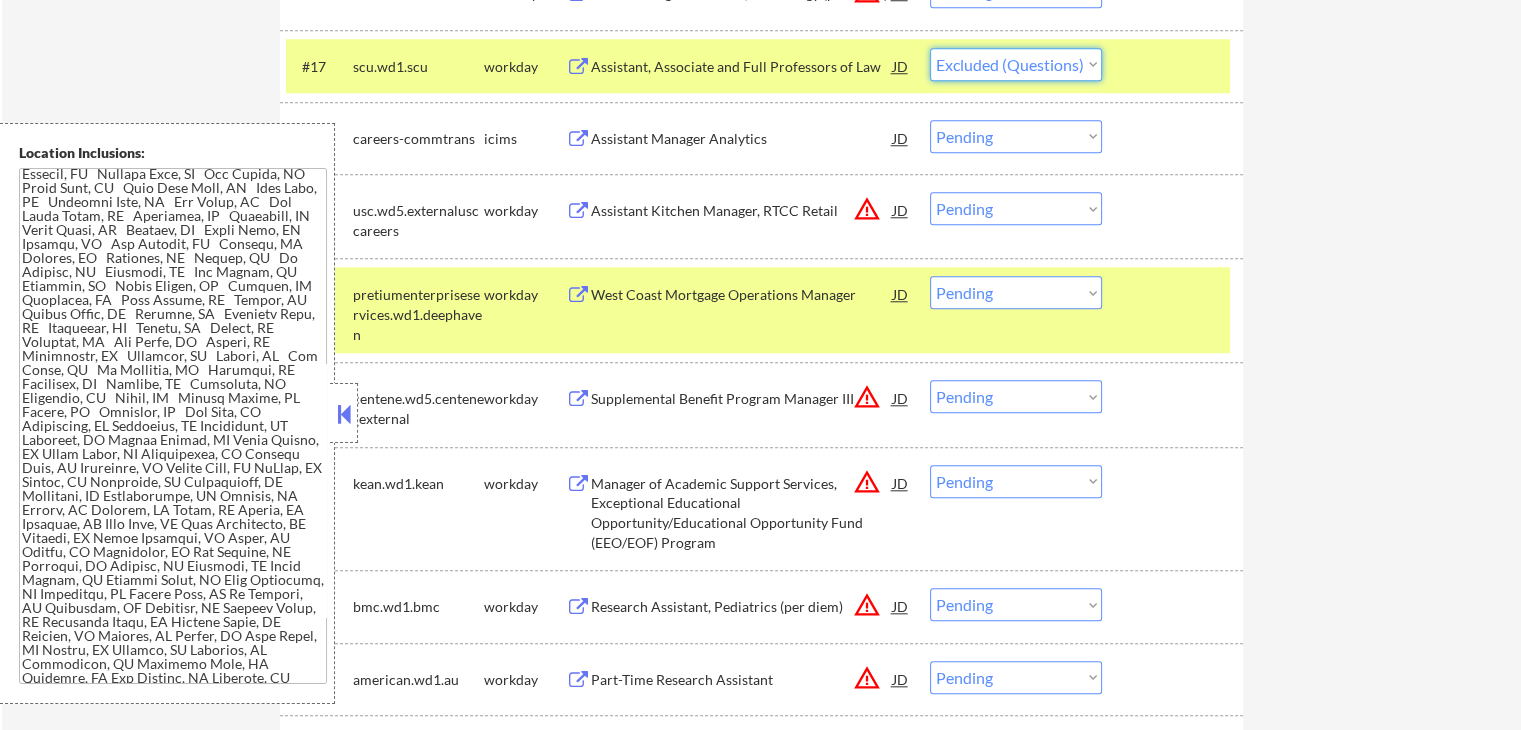 click on "Choose an option... Pending Applied Excluded (Questions) Excluded (Expired) Excluded (Location) Excluded (Bad Match) Excluded (Blocklist) Excluded (Salary) Excluded (Other)" at bounding box center (1016, 64) 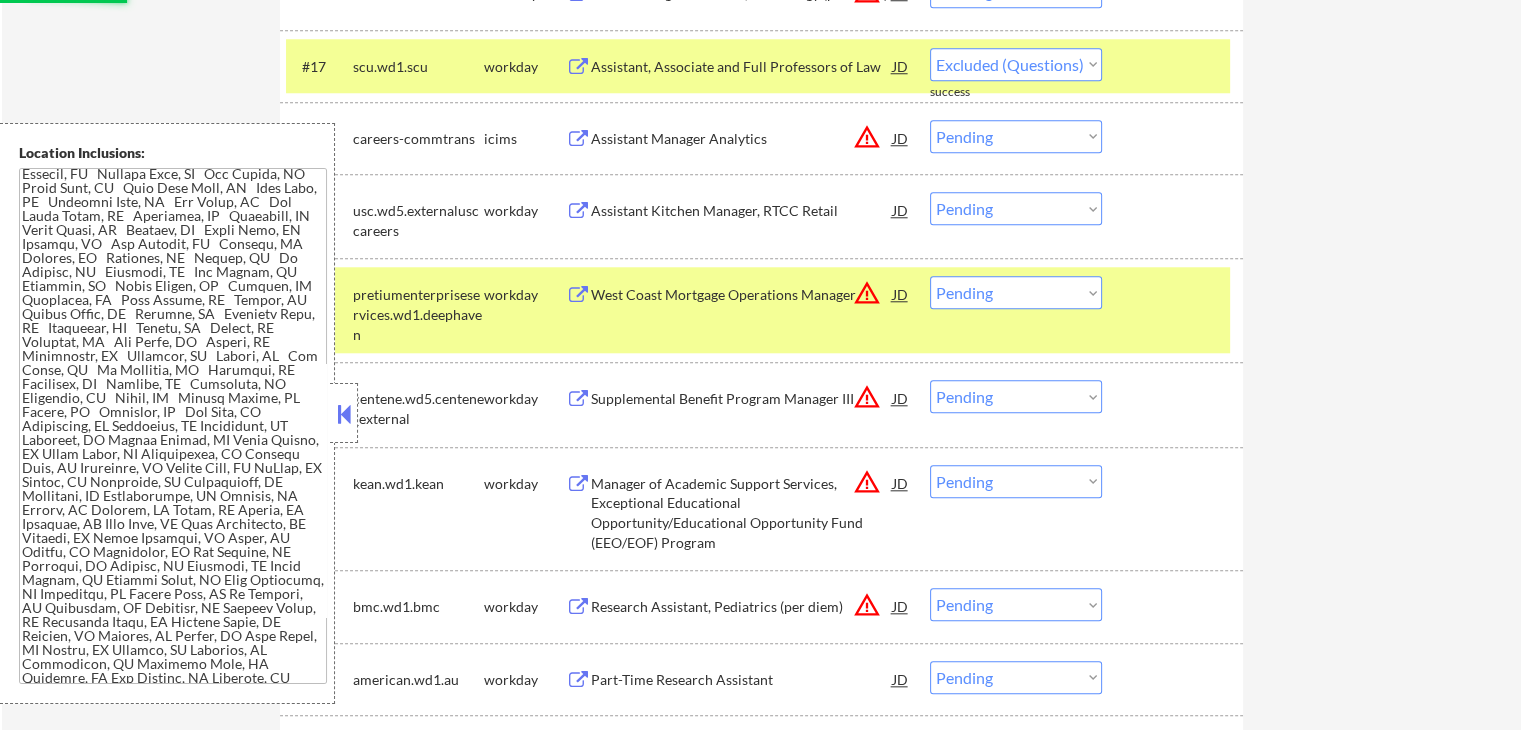 select on ""pending"" 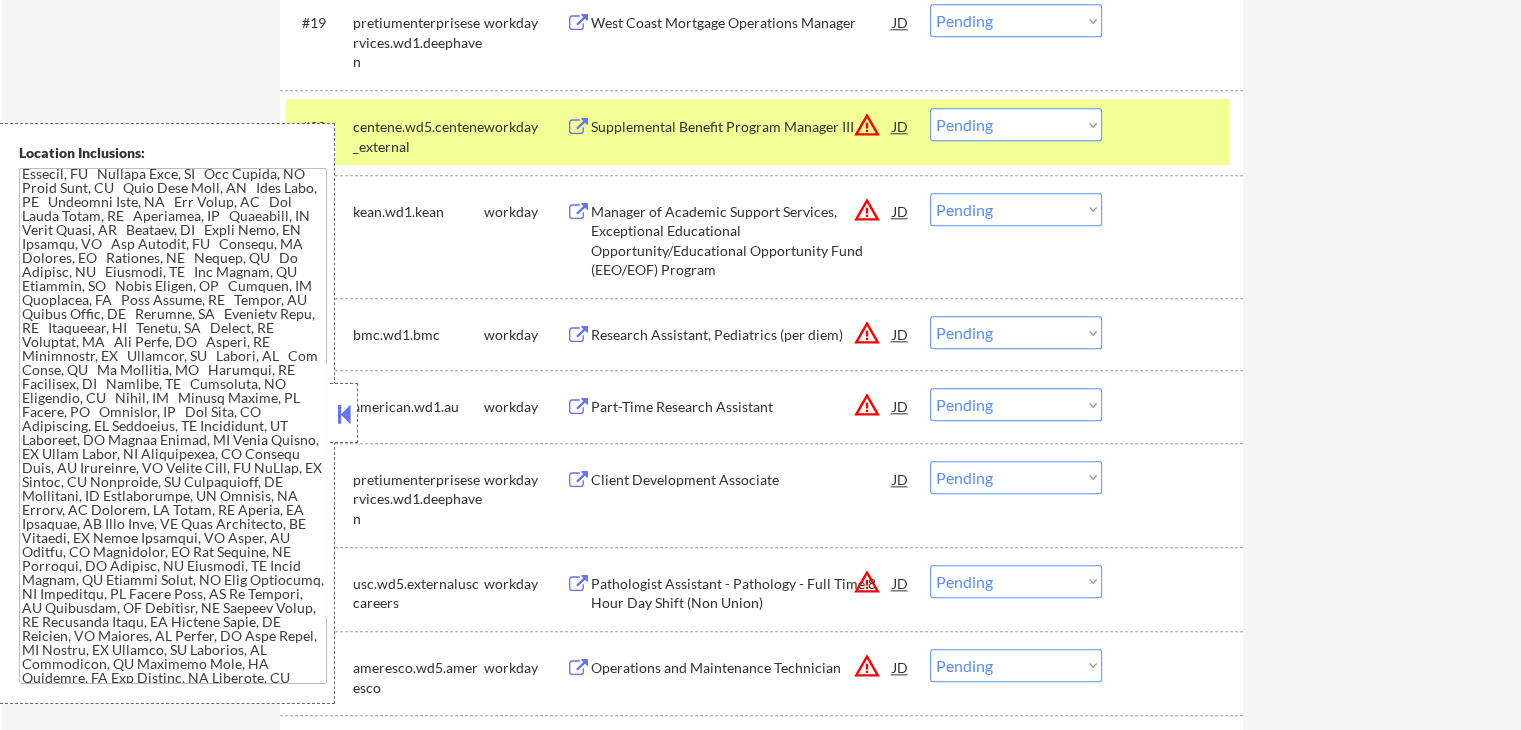 scroll, scrollTop: 2008, scrollLeft: 0, axis: vertical 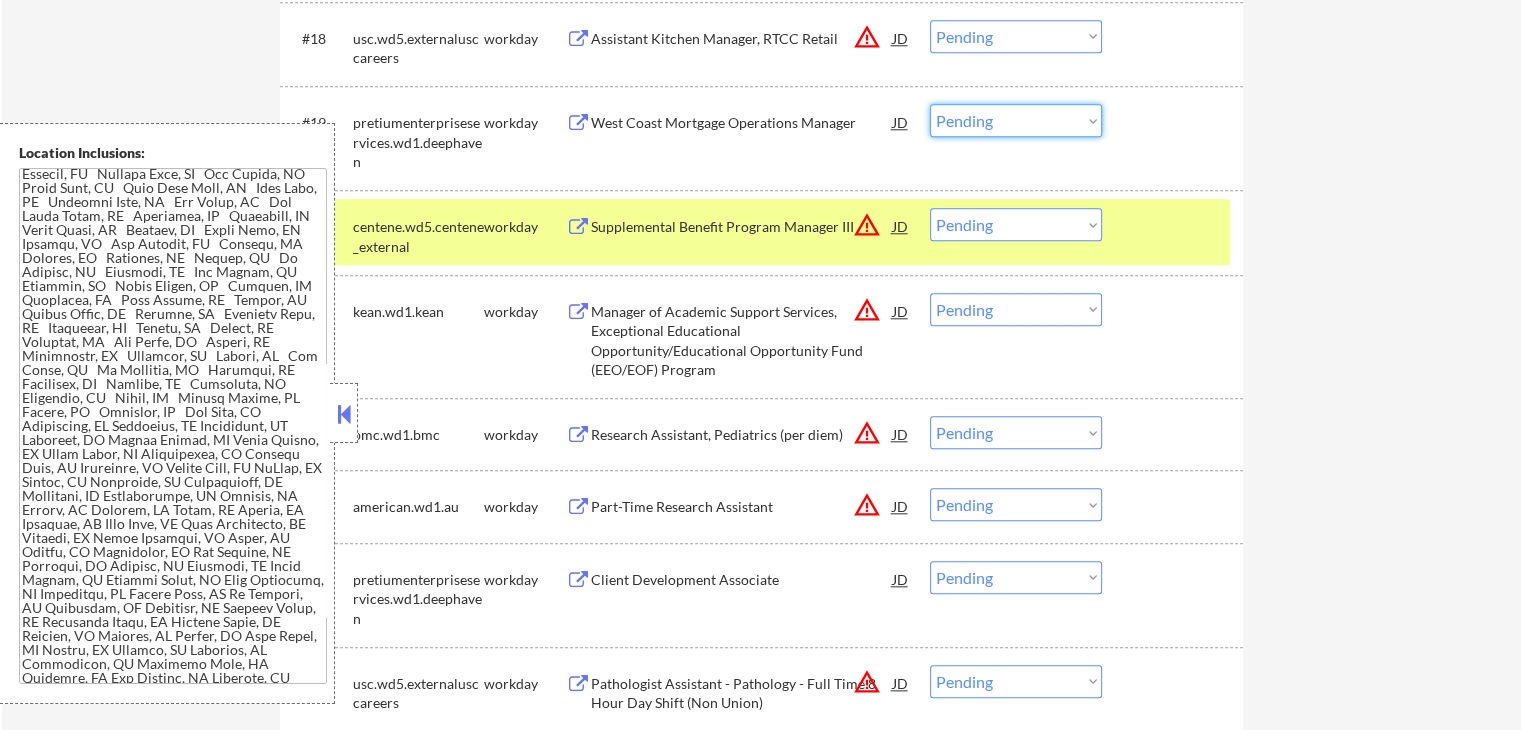 click on "Choose an option... Pending Applied Excluded (Questions) Excluded (Expired) Excluded (Location) Excluded (Bad Match) Excluded (Blocklist) Excluded (Salary) Excluded (Other)" at bounding box center (1016, 120) 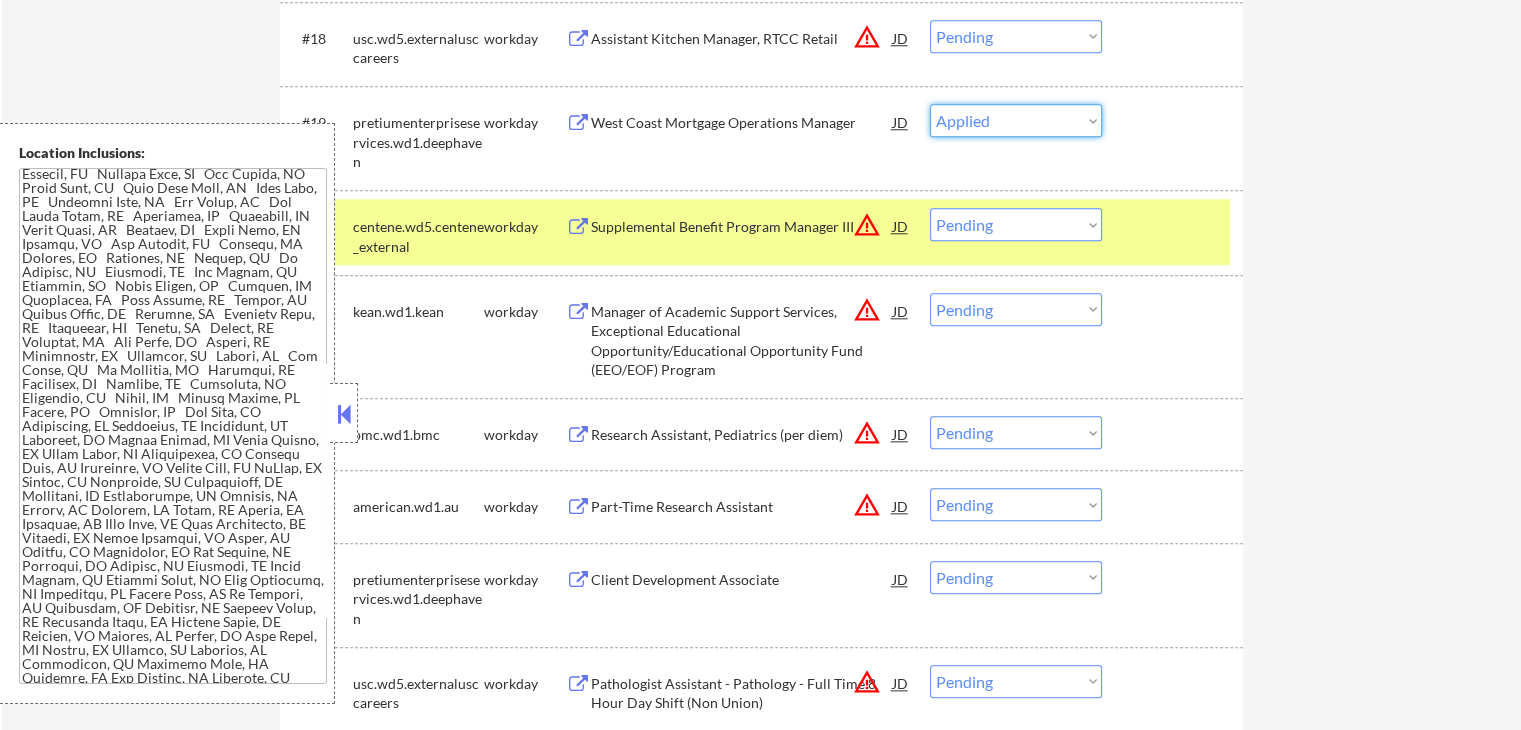 click on "Choose an option... Pending Applied Excluded (Questions) Excluded (Expired) Excluded (Location) Excluded (Bad Match) Excluded (Blocklist) Excluded (Salary) Excluded (Other)" at bounding box center [1016, 120] 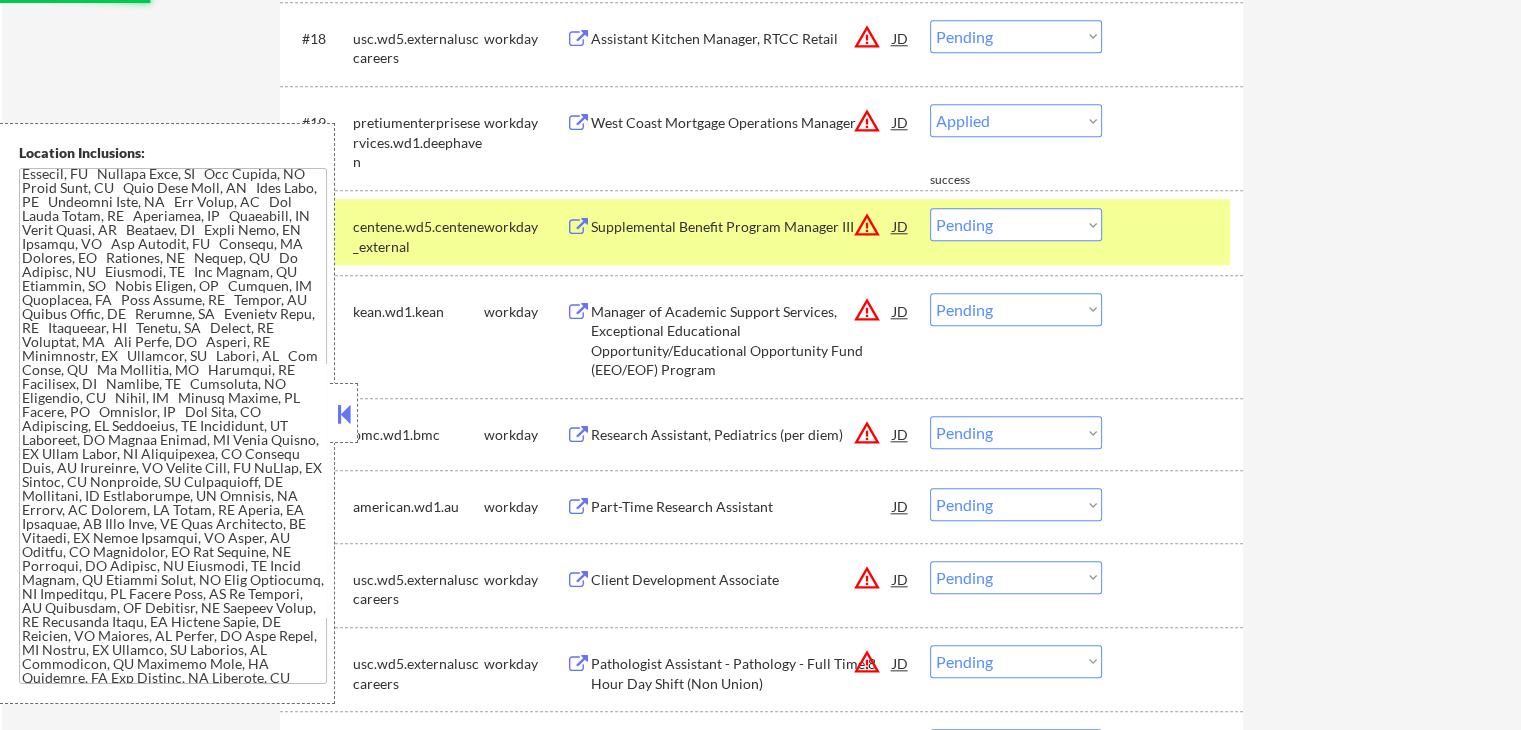 select on ""pending"" 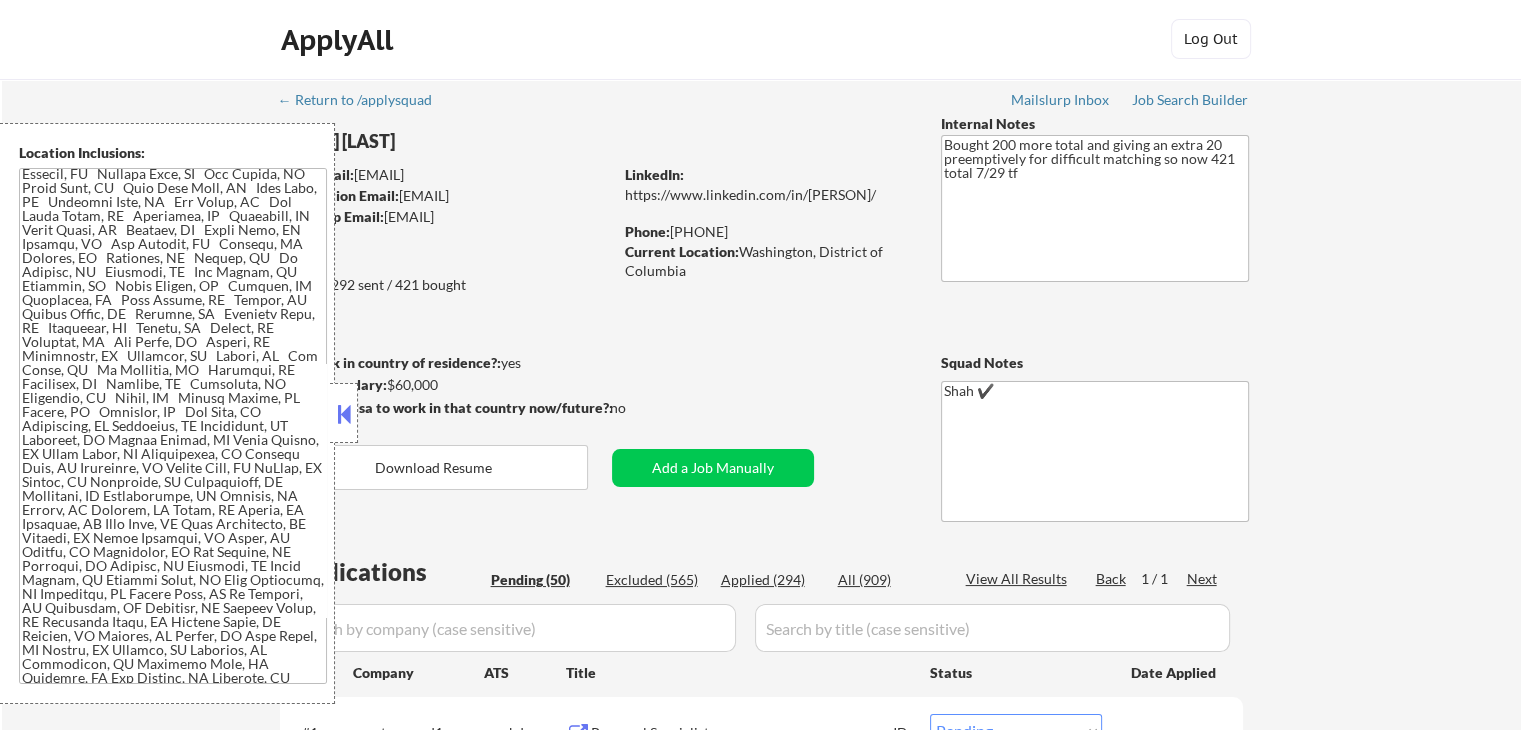 scroll, scrollTop: 0, scrollLeft: 0, axis: both 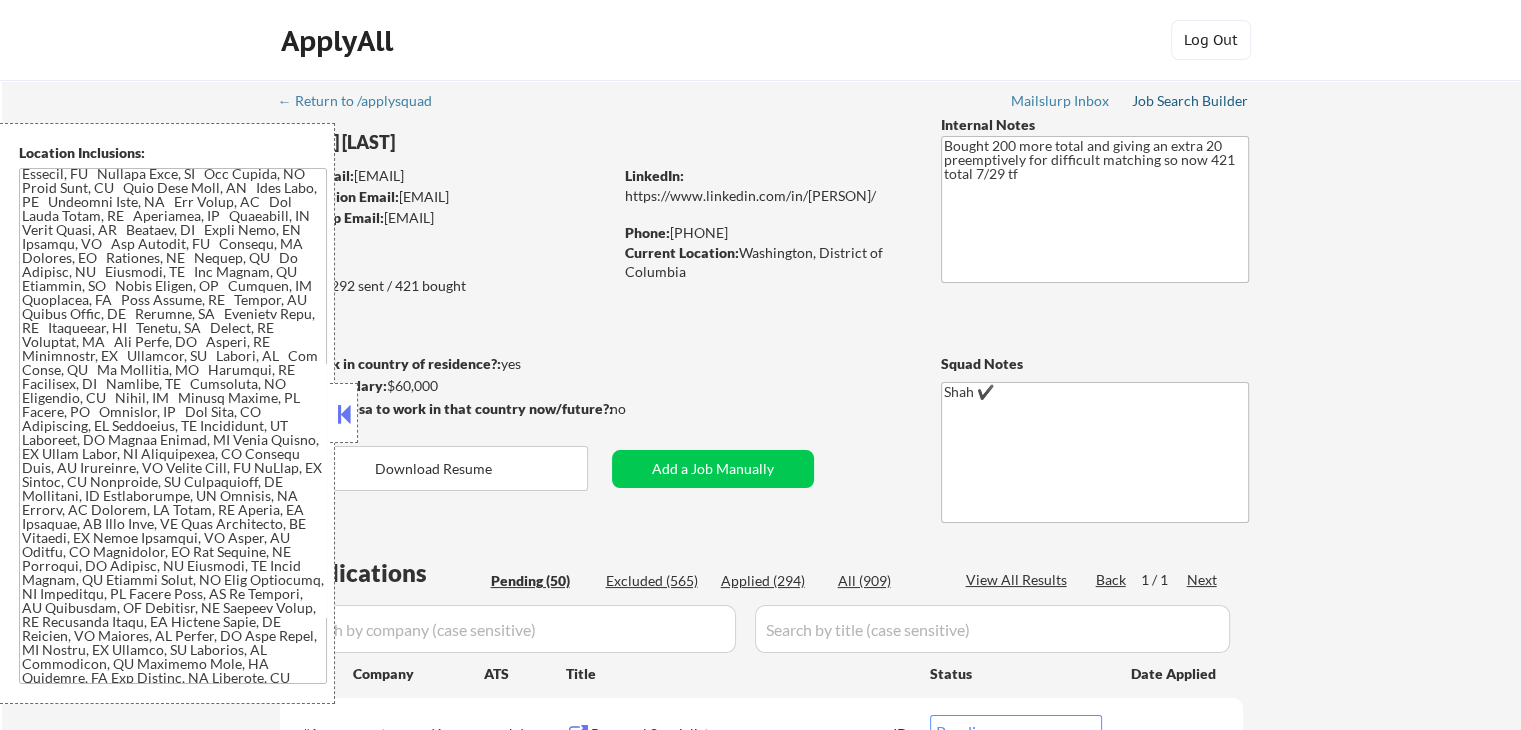 click on "Job Search Builder" at bounding box center (1190, 101) 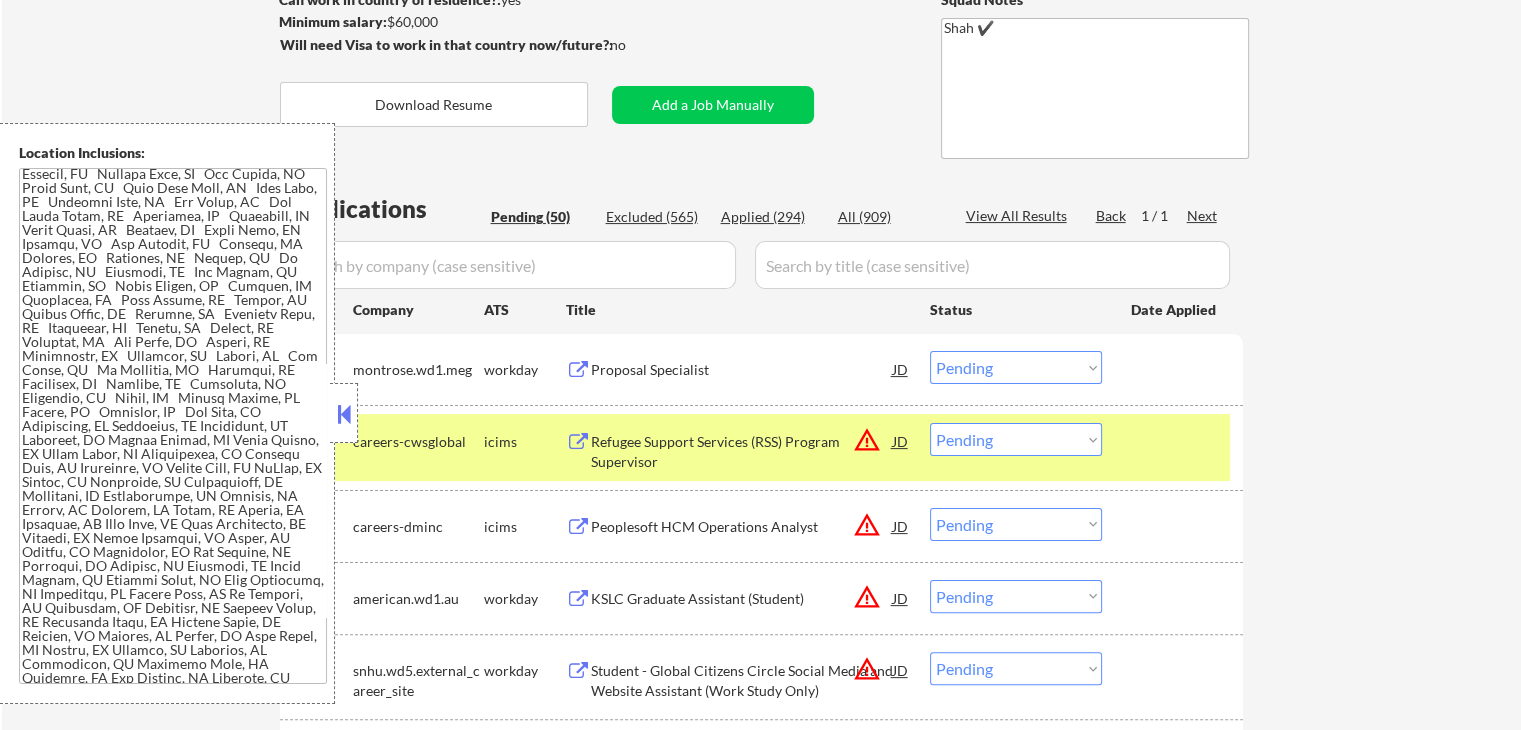 scroll, scrollTop: 464, scrollLeft: 0, axis: vertical 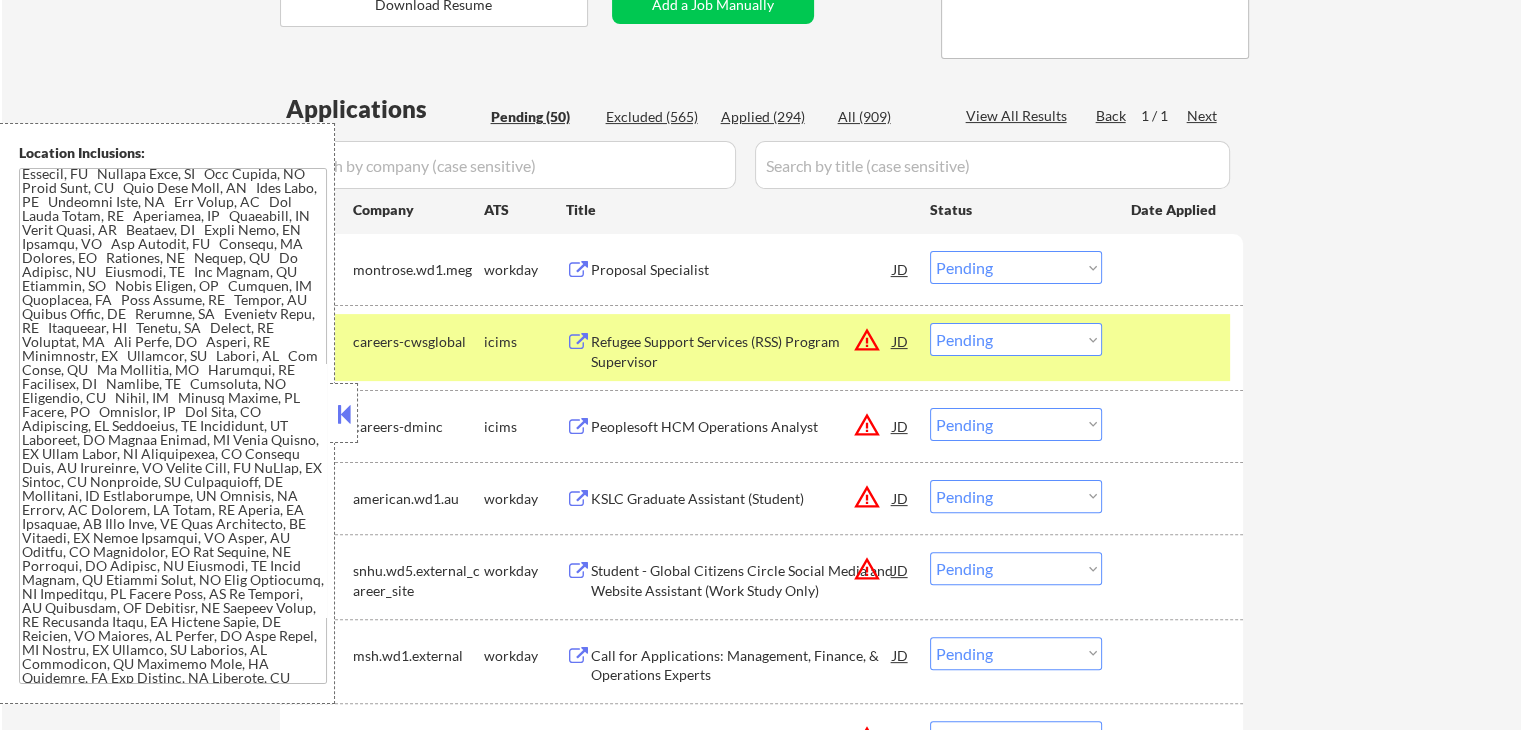 click on "← Return to /applysquad Mailslurp Inbox Job Search Builder [FIRST] [LAST] User Email:  [EMAIL] Application Email:  [EMAIL] Mailslurp Email:  [EMAIL] LinkedIn:   https://www.linkedin.com/in/[PERSON]/
Phone:  [PHONE] Current Location:  [CITY], [STATE] Applies:  292 sent / 421 bought Internal Notes Bought 200 more total and giving an extra 20 preemptively for difficult matching so now 421 total 7/29 tf Can work in country of residence?:  yes Squad Notes Minimum salary:  $60,000 Will need Visa to work in that country now/future?:   no Download Resume Add a Job Manually [LAST] ✔️ Applications Pending (50) Excluded (565) Applied (294) All (909) View All Results Back 1 / 1
Next Company ATS Title Status Date Applied #1 montrose.wd1.meg workday Proposal Specialist JD Choose an option... Pending Applied Excluded (Questions) Excluded (Expired) Excluded (Location) Excluded (Bad Match) Excluded (Blocklist) Excluded (Salary) #2" at bounding box center (761, 2034) 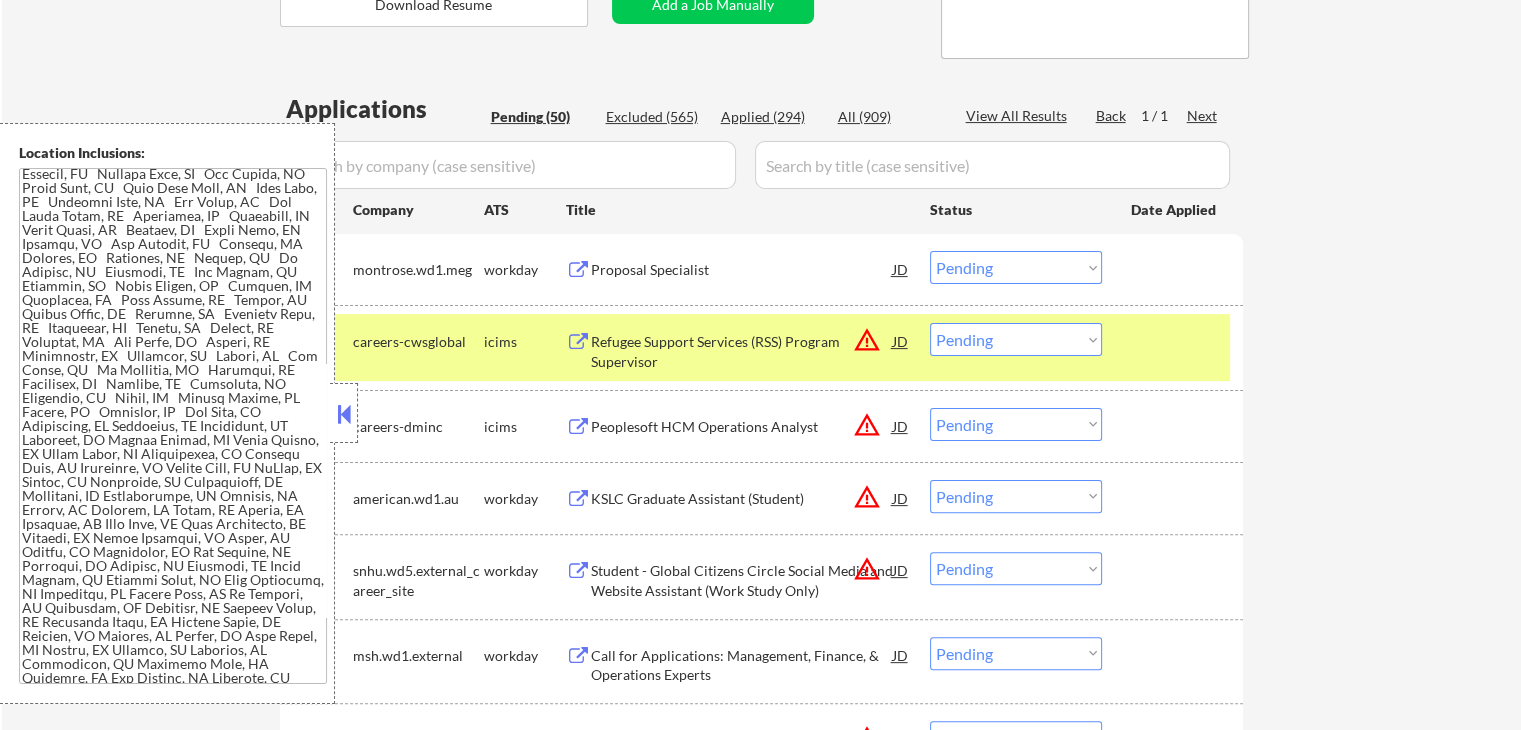 click at bounding box center (1175, 341) 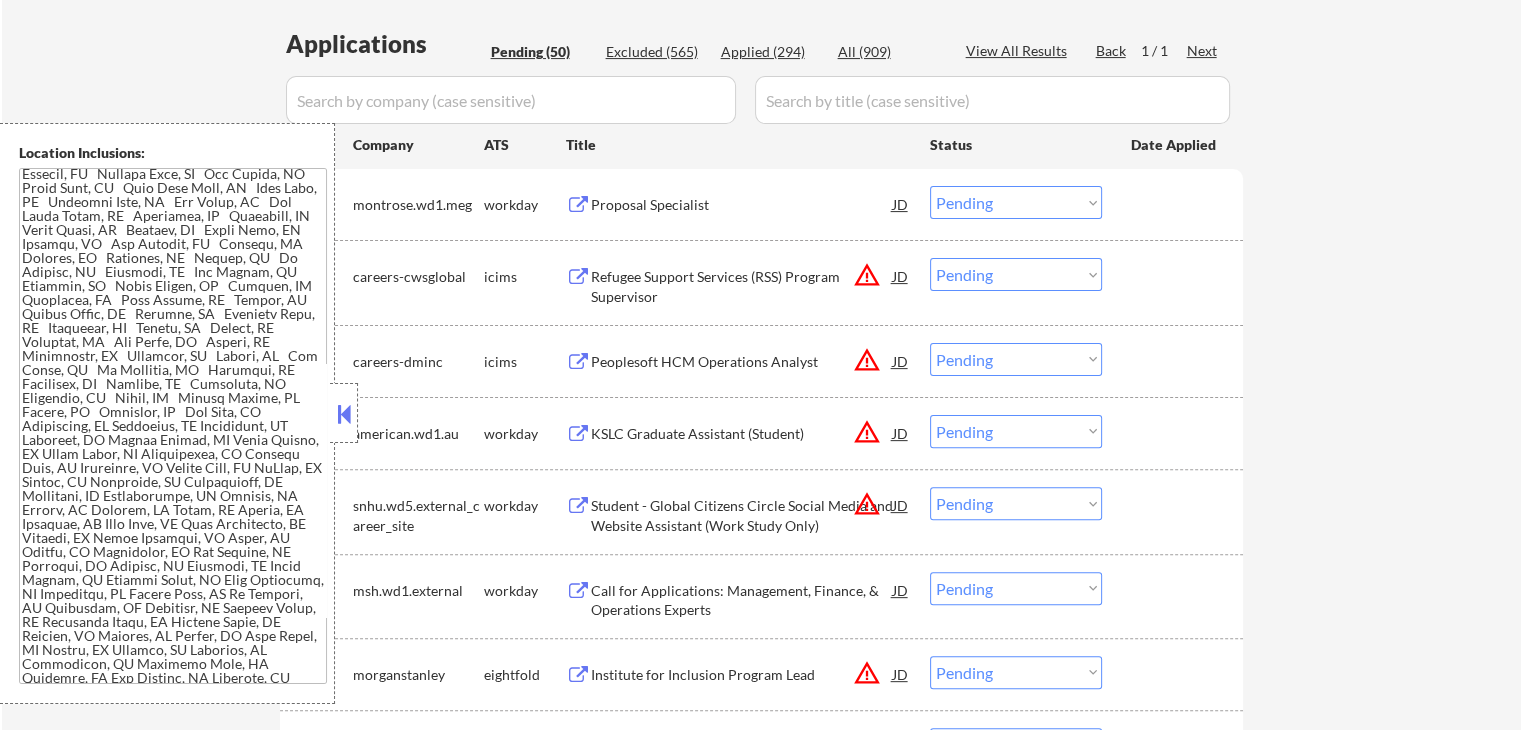scroll, scrollTop: 564, scrollLeft: 0, axis: vertical 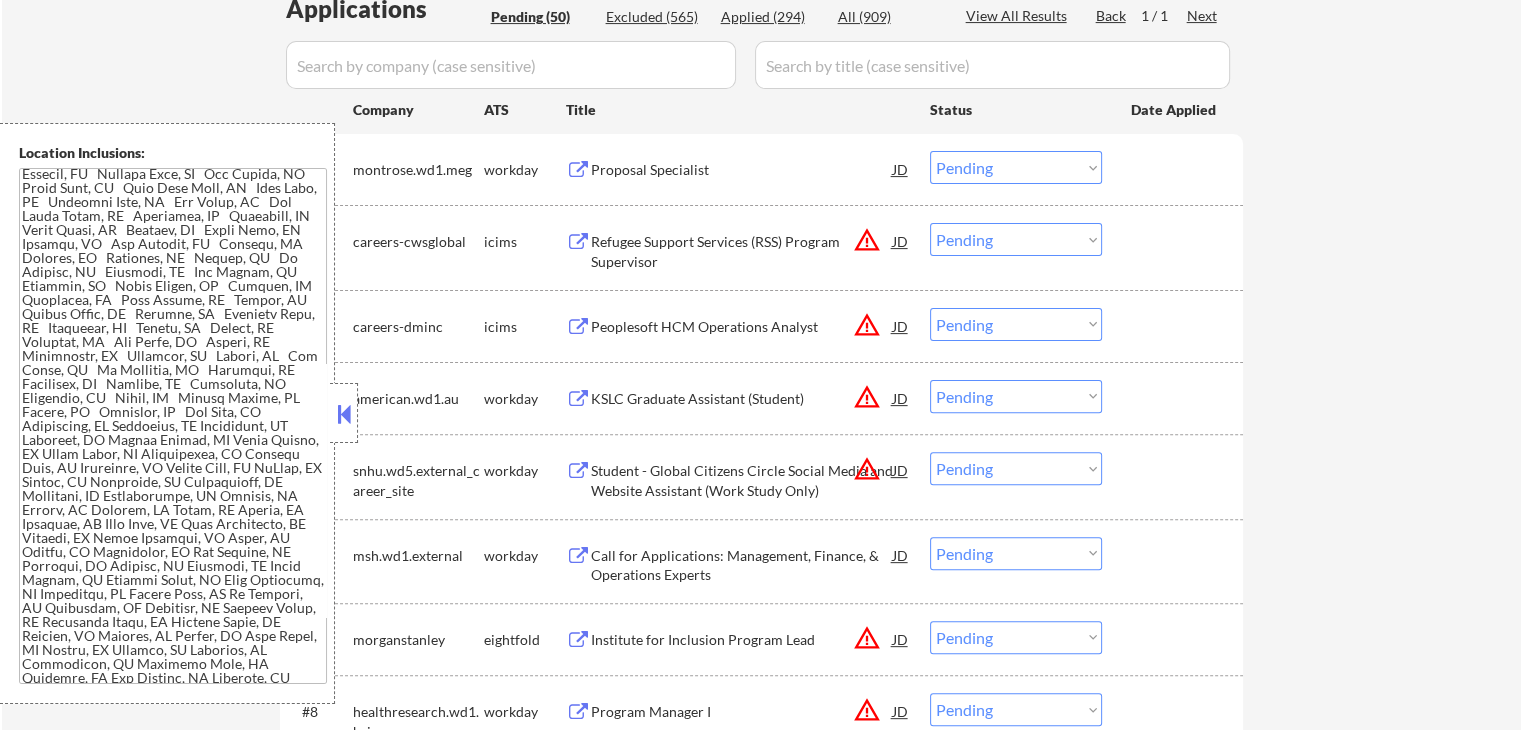 click at bounding box center [344, 414] 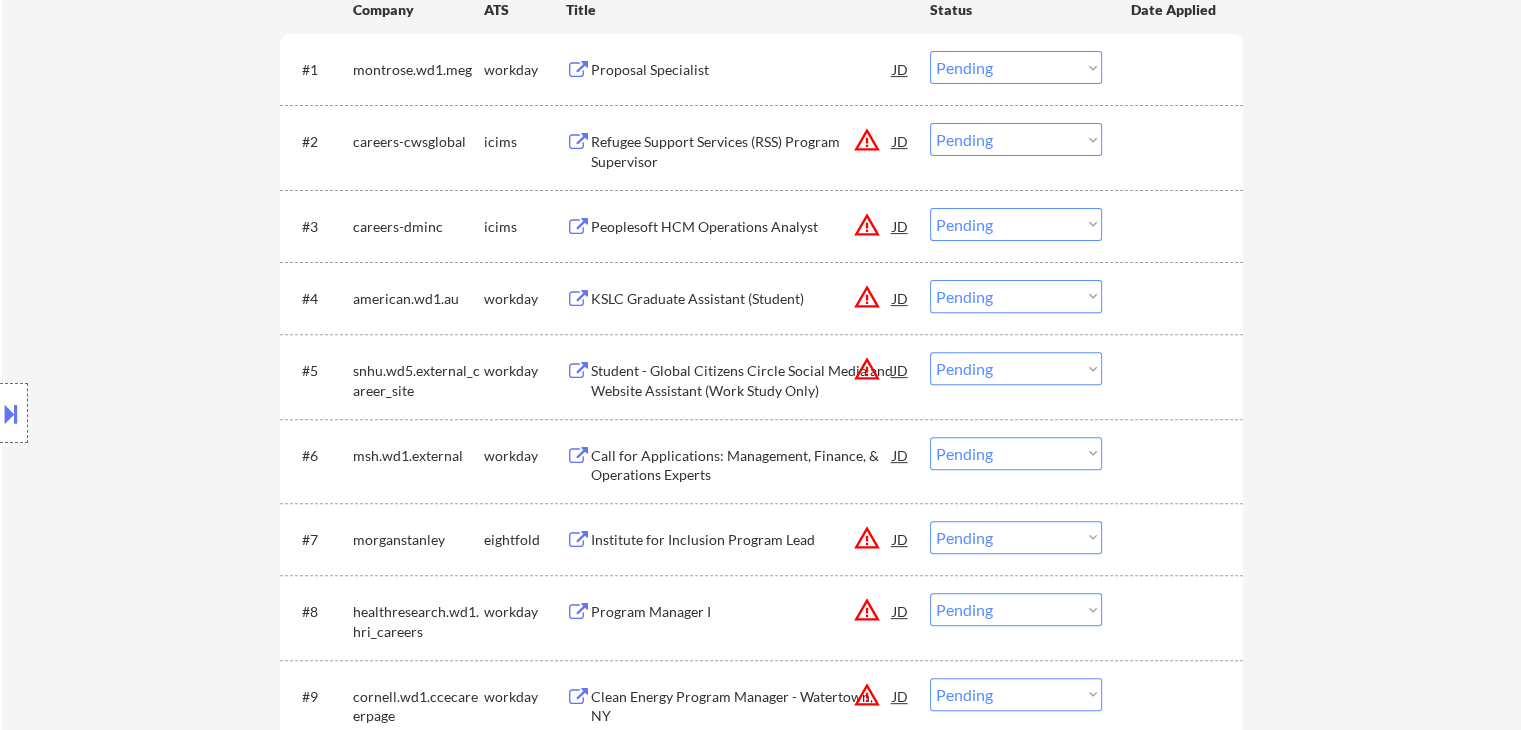 scroll, scrollTop: 564, scrollLeft: 0, axis: vertical 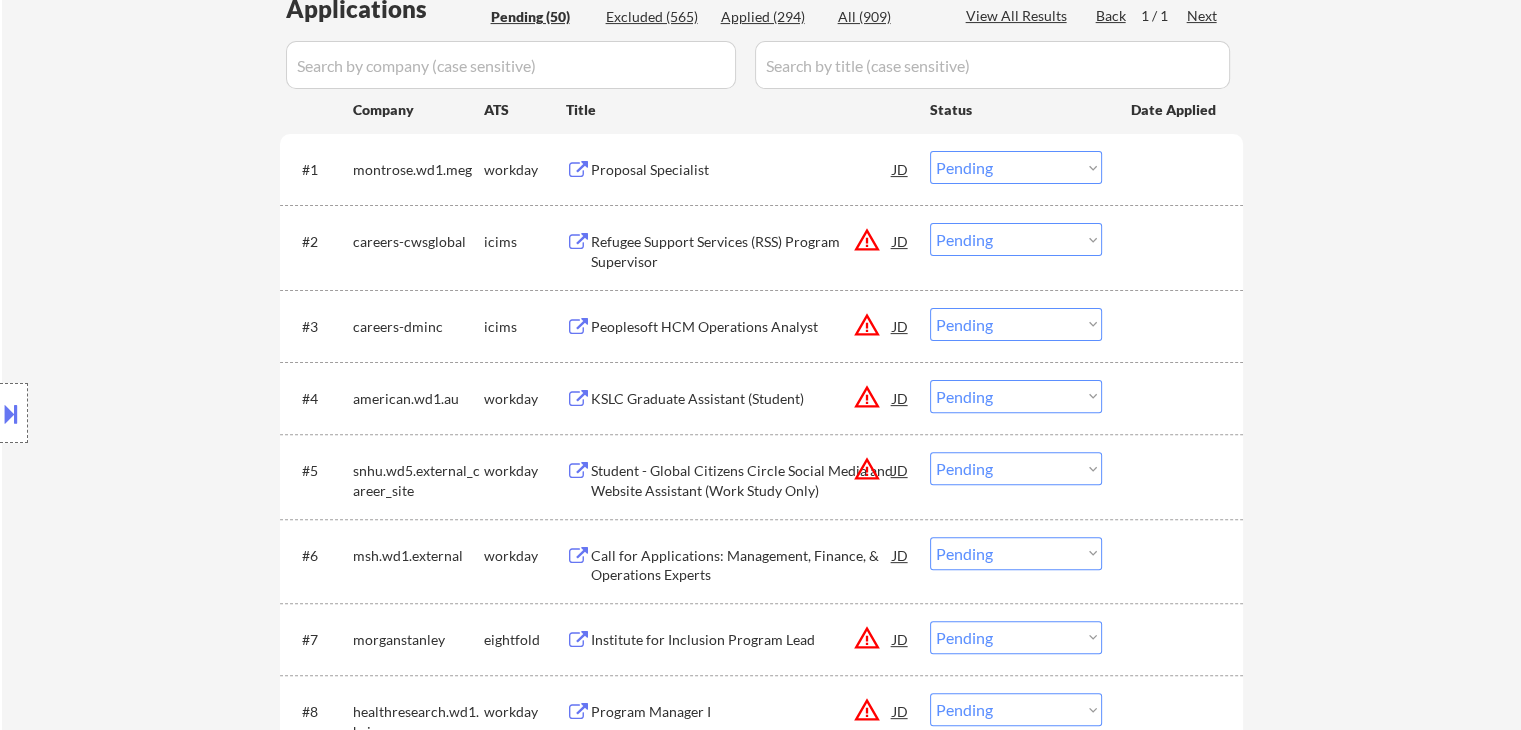 click on "← Return to /applysquad Mailslurp Inbox Job Search Builder [FIRST] [LAST] User Email:  [EMAIL] Application Email:  [EMAIL] Mailslurp Email:  [EMAIL] LinkedIn:   https://www.linkedin.com/in/[PERSON]/
Phone:  [PHONE] Current Location:  [CITY], [STATE] Applies:  292 sent / 421 bought Internal Notes Bought 200 more total and giving an extra 20 preemptively for difficult matching so now 421 total 7/29 tf Can work in country of residence?:  yes Squad Notes Minimum salary:  $60,000 Will need Visa to work in that country now/future?:   no Download Resume Add a Job Manually [LAST] ✔️ Applications Pending (50) Excluded (565) Applied (294) All (909) View All Results Back 1 / 1
Next Company ATS Title Status Date Applied #1 montrose.wd1.meg workday Proposal Specialist JD Choose an option... Pending Applied Excluded (Questions) Excluded (Expired) Excluded (Location) Excluded (Bad Match) Excluded (Blocklist) Excluded (Salary) #2" at bounding box center (761, 1934) 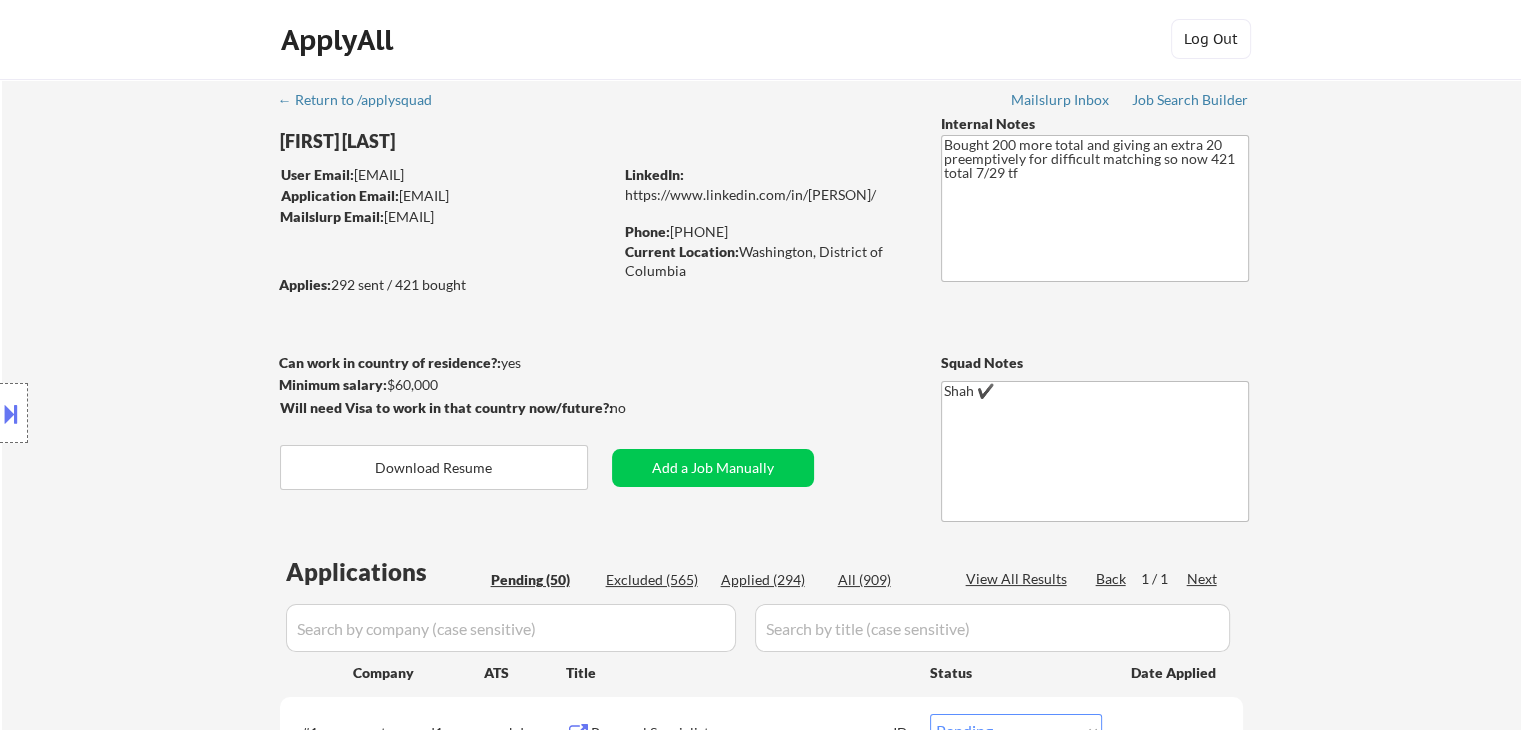 scroll, scrollTop: 0, scrollLeft: 0, axis: both 